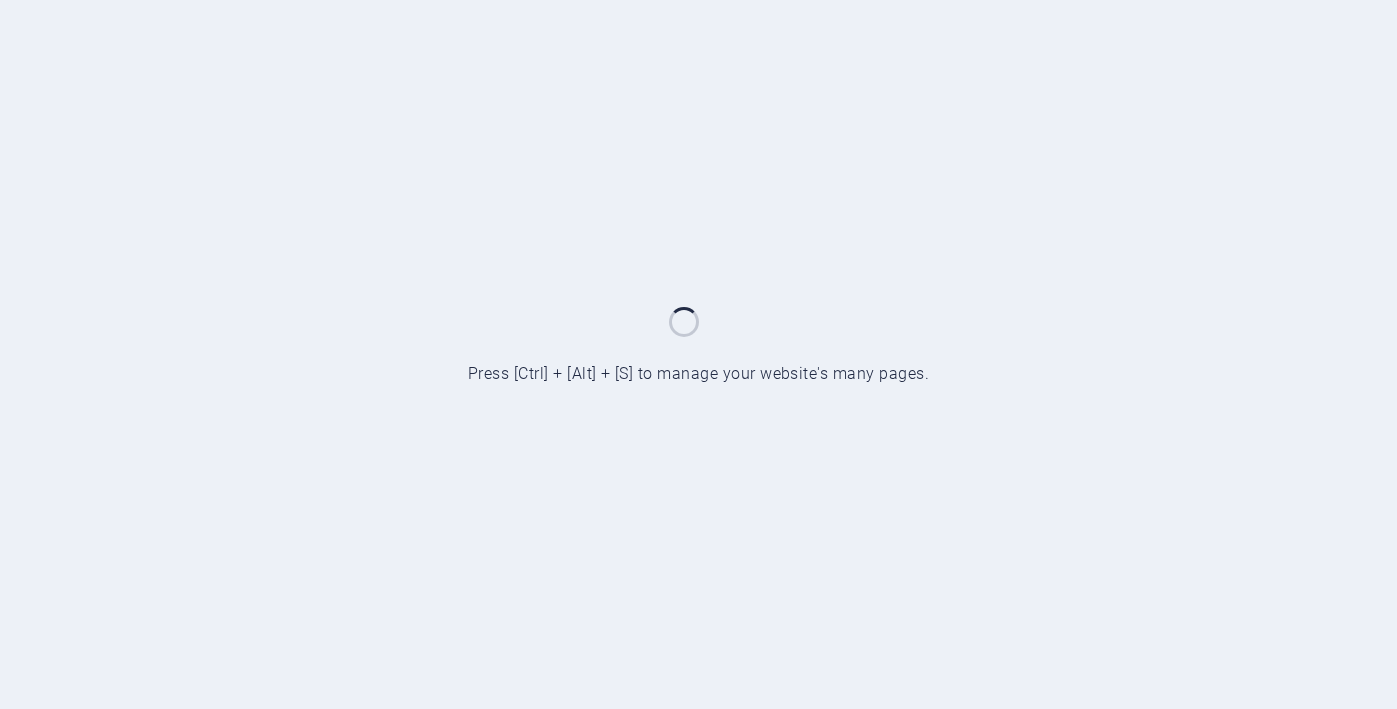 scroll, scrollTop: 0, scrollLeft: 0, axis: both 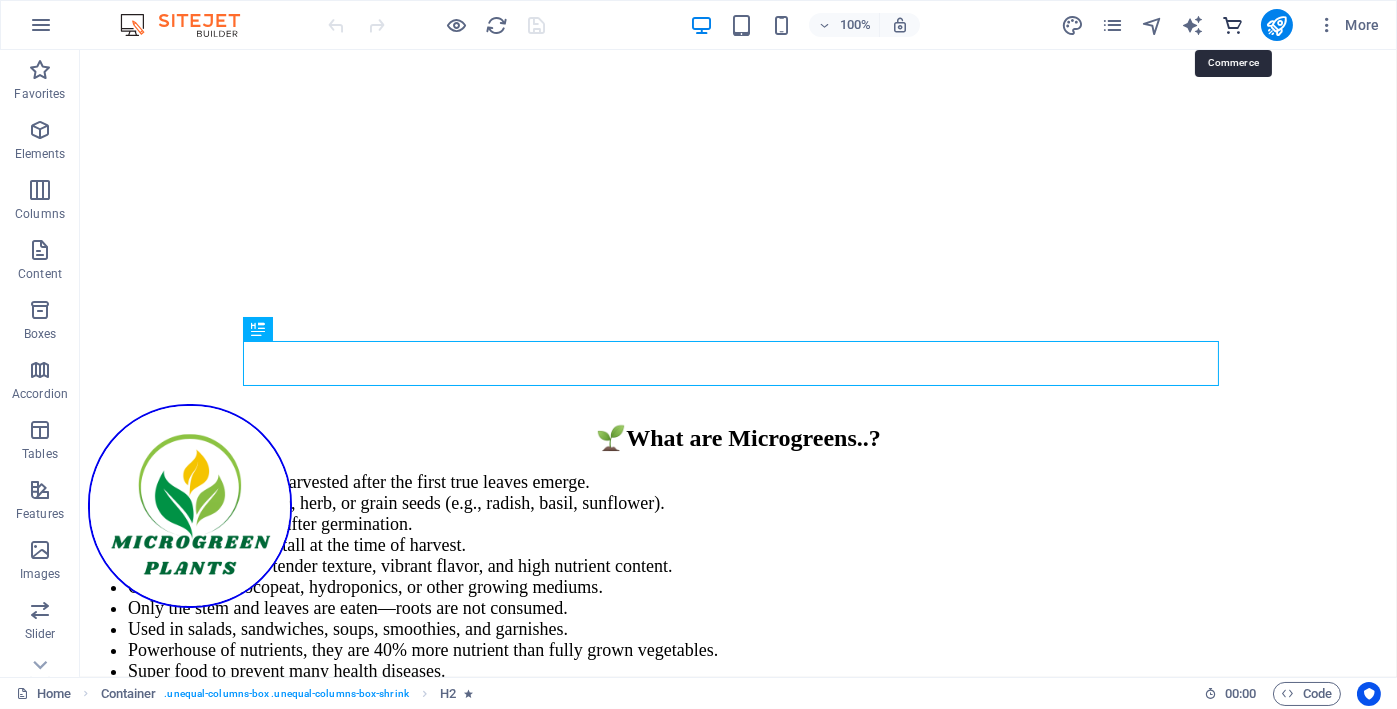 click at bounding box center [1232, 25] 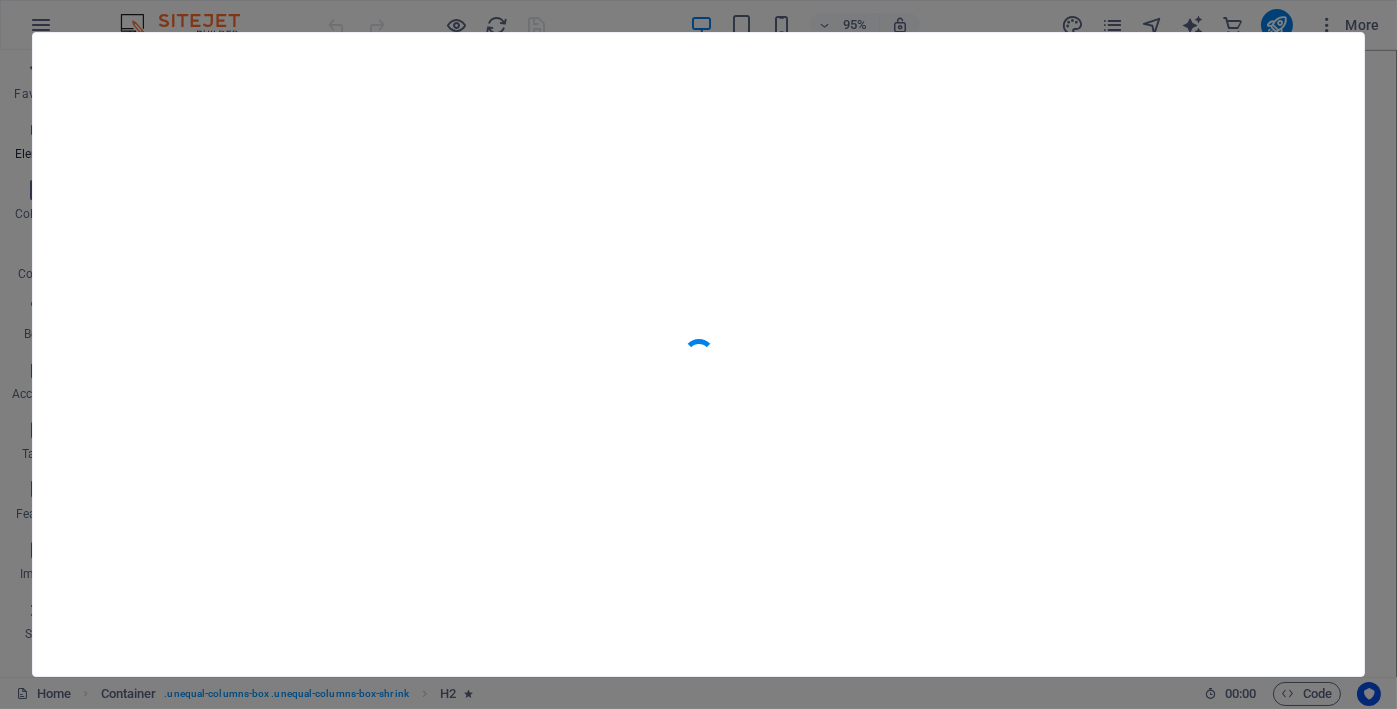 scroll, scrollTop: 19434, scrollLeft: 0, axis: vertical 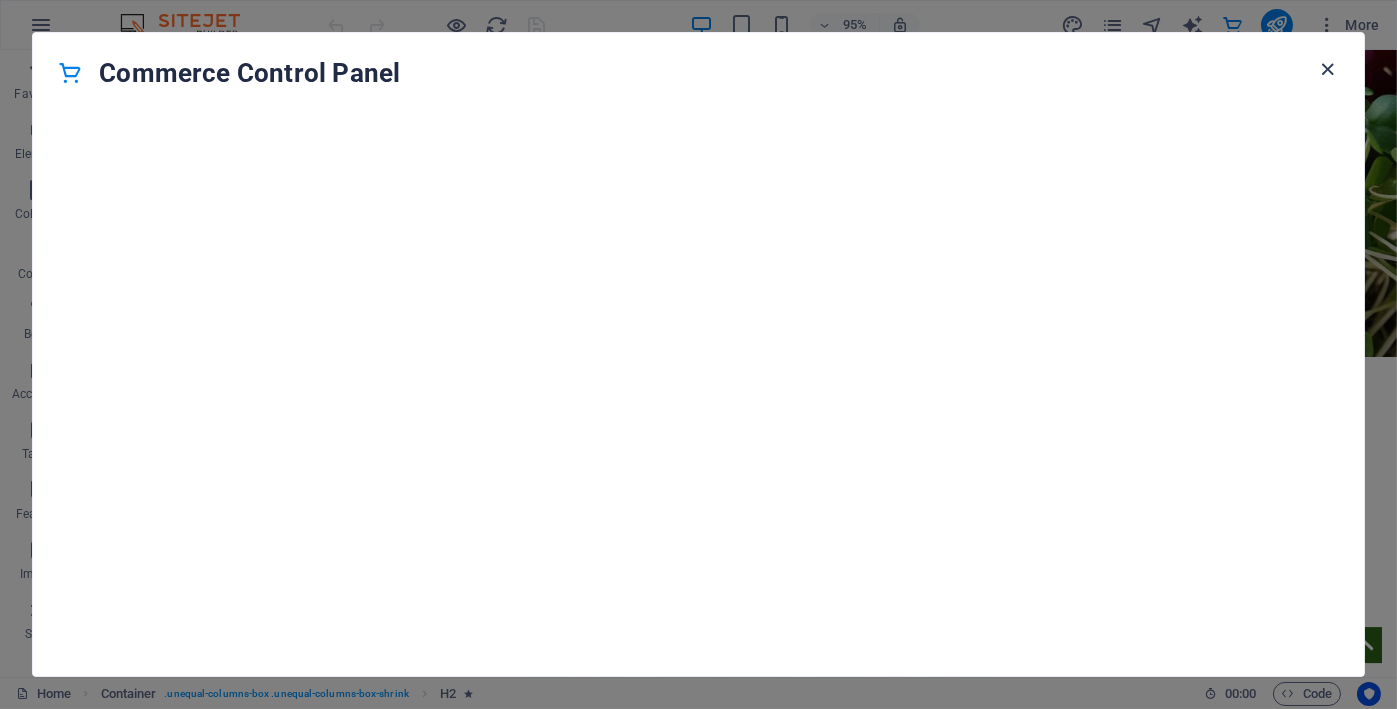 click at bounding box center (1328, 69) 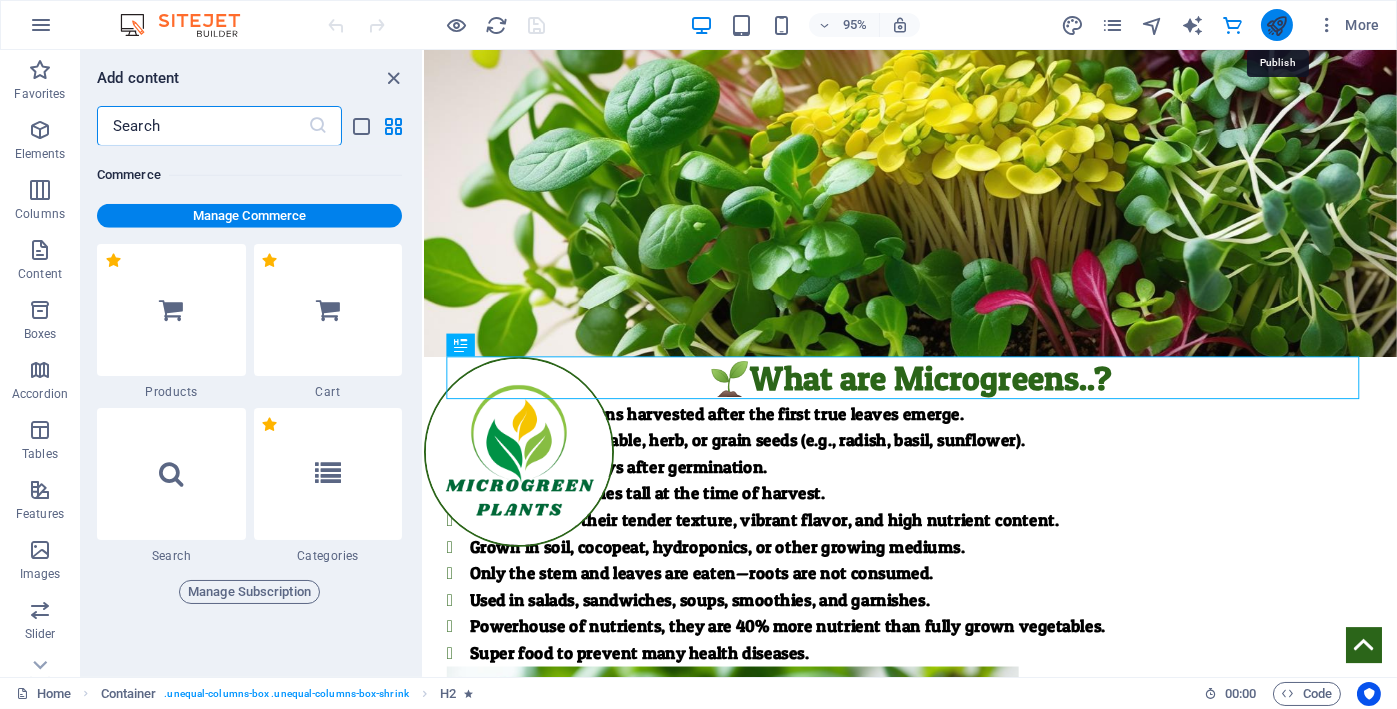 click at bounding box center (1276, 25) 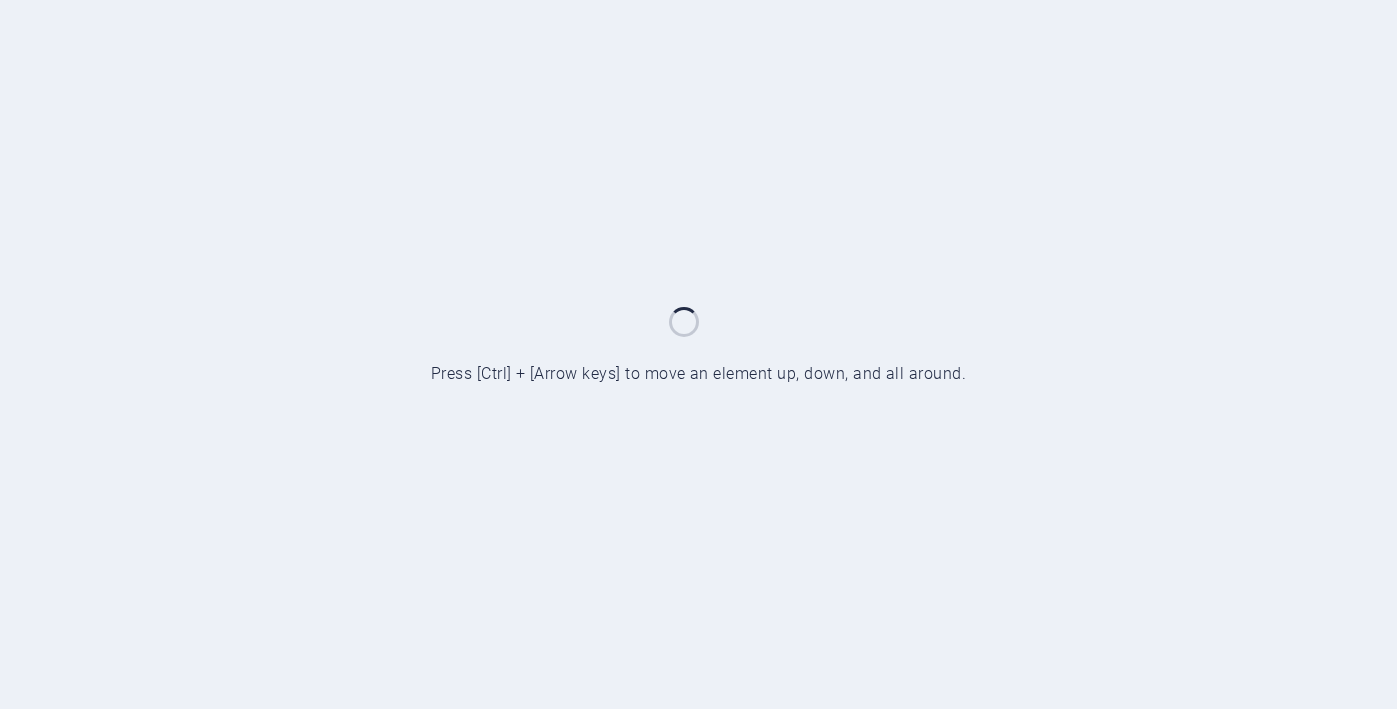 scroll, scrollTop: 0, scrollLeft: 0, axis: both 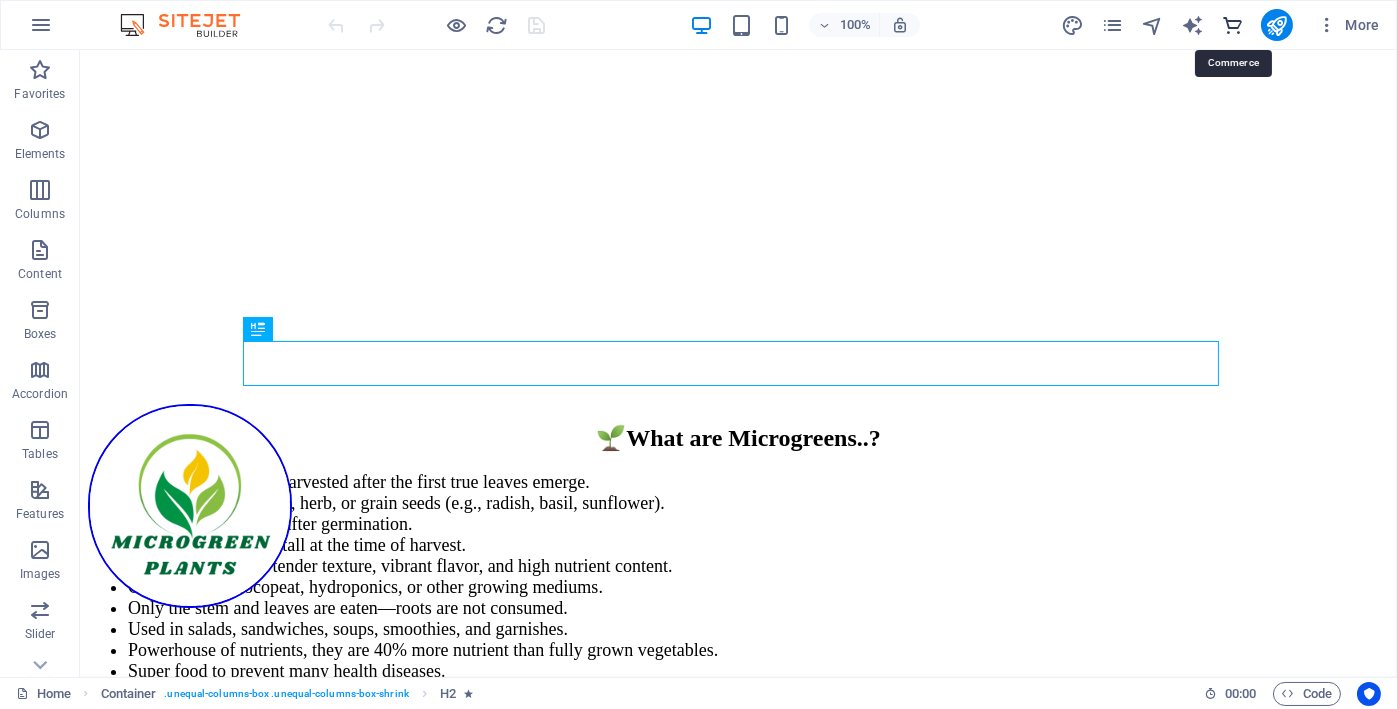 click at bounding box center (1232, 25) 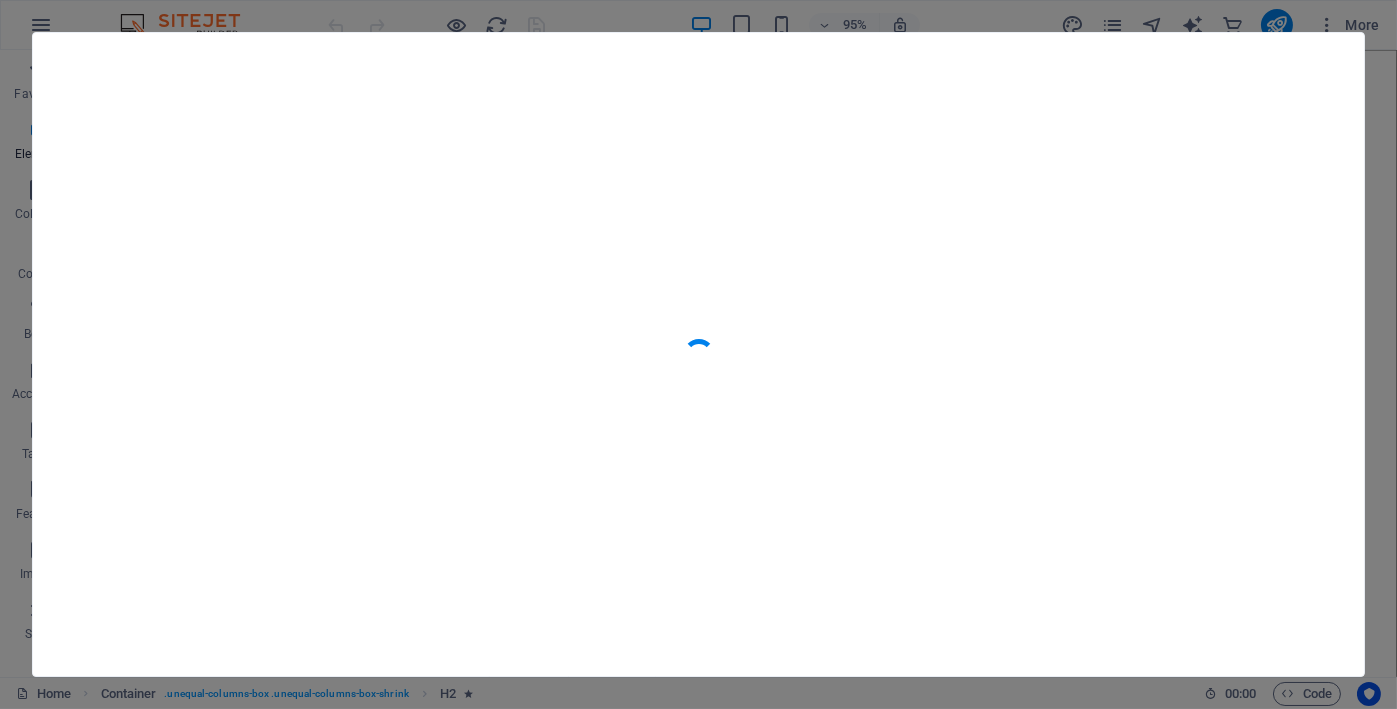 scroll, scrollTop: 19434, scrollLeft: 0, axis: vertical 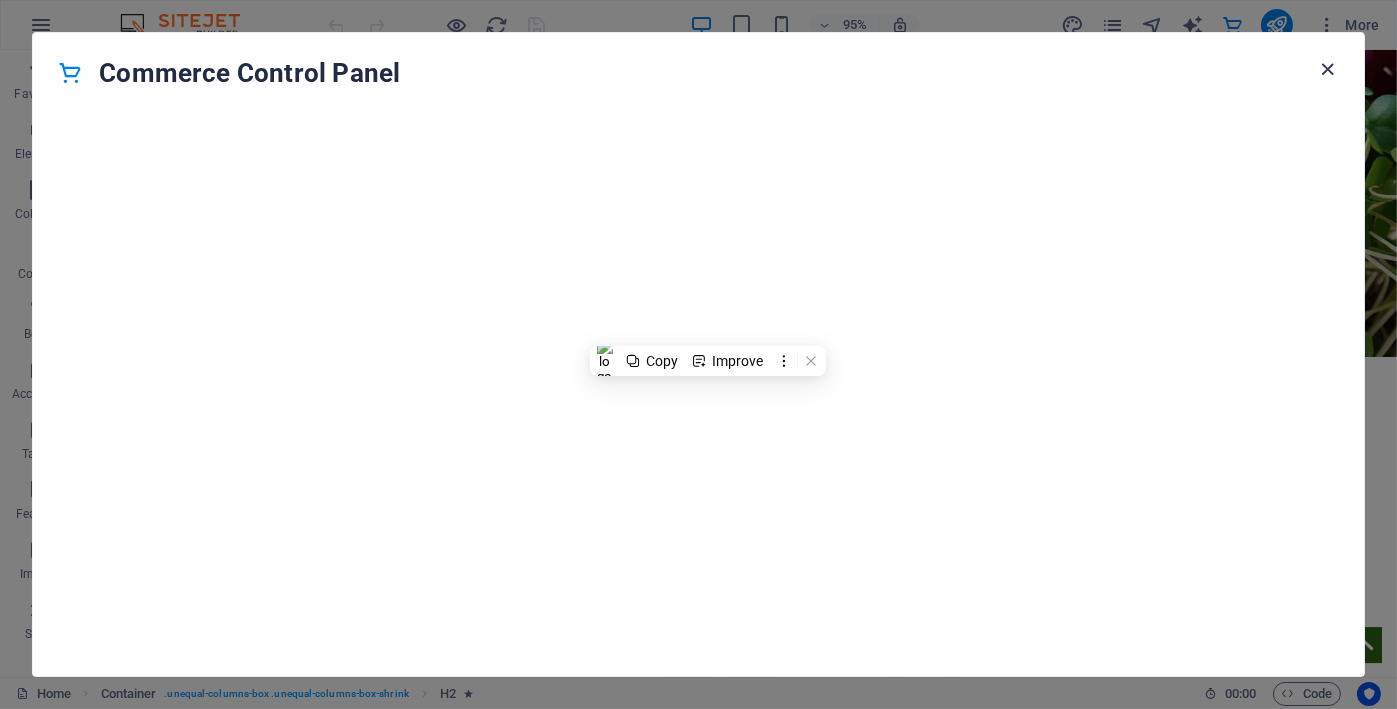 click at bounding box center (1328, 69) 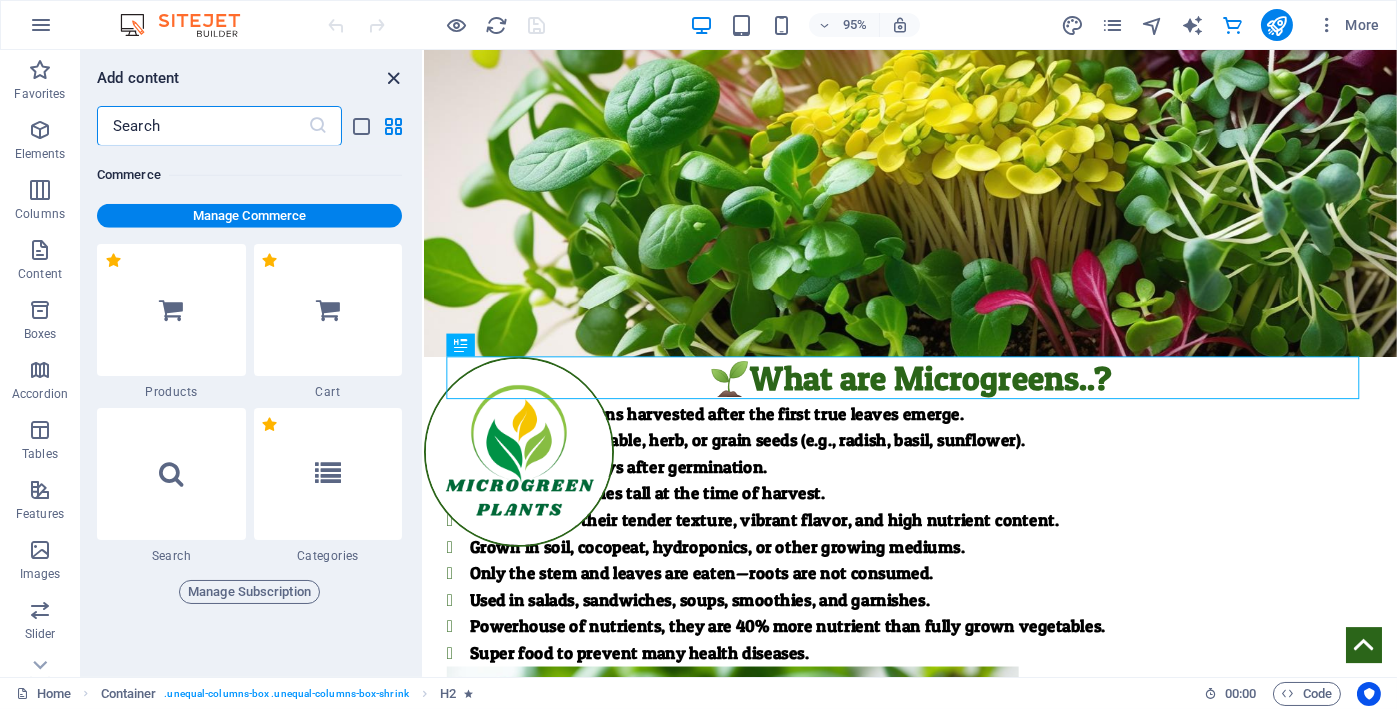 click at bounding box center (394, 78) 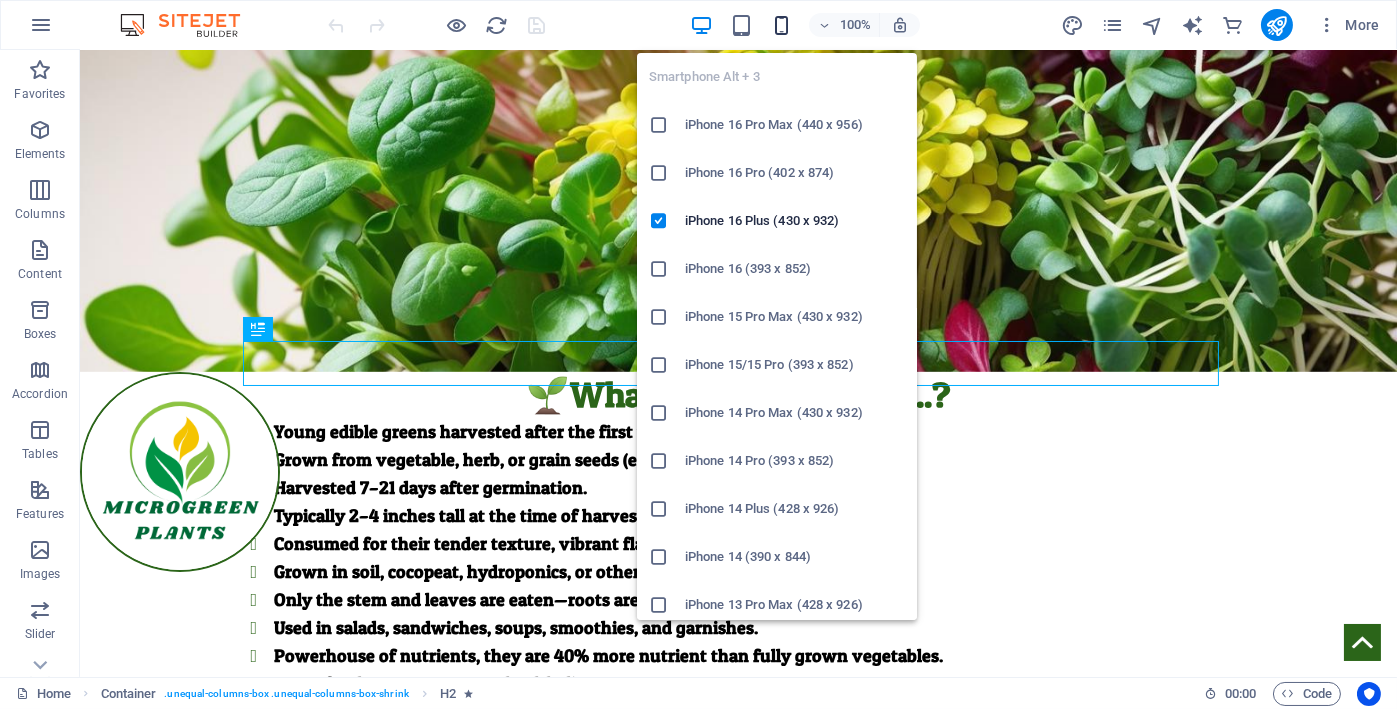 click at bounding box center [781, 25] 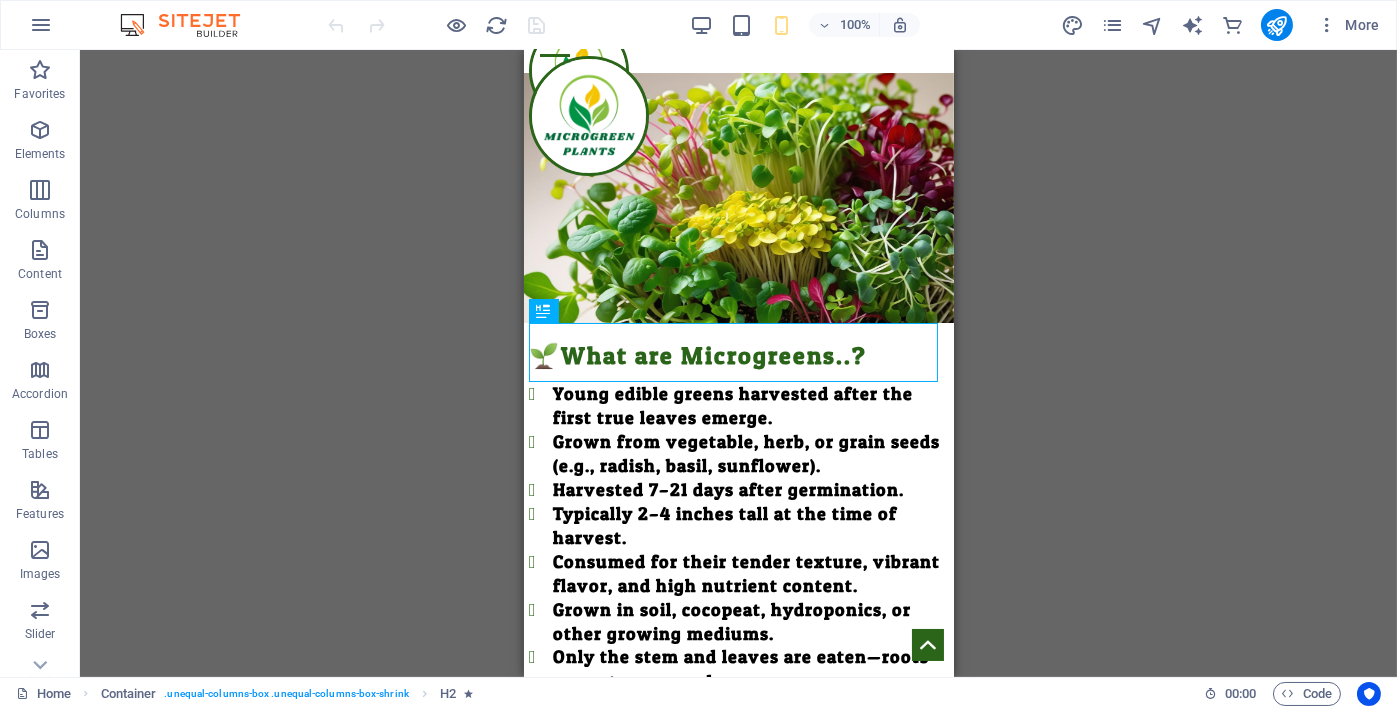 click on "Drag here to replace the existing content. Press “Ctrl” if you want to create a new element.
H2   Container   Text" at bounding box center (738, 363) 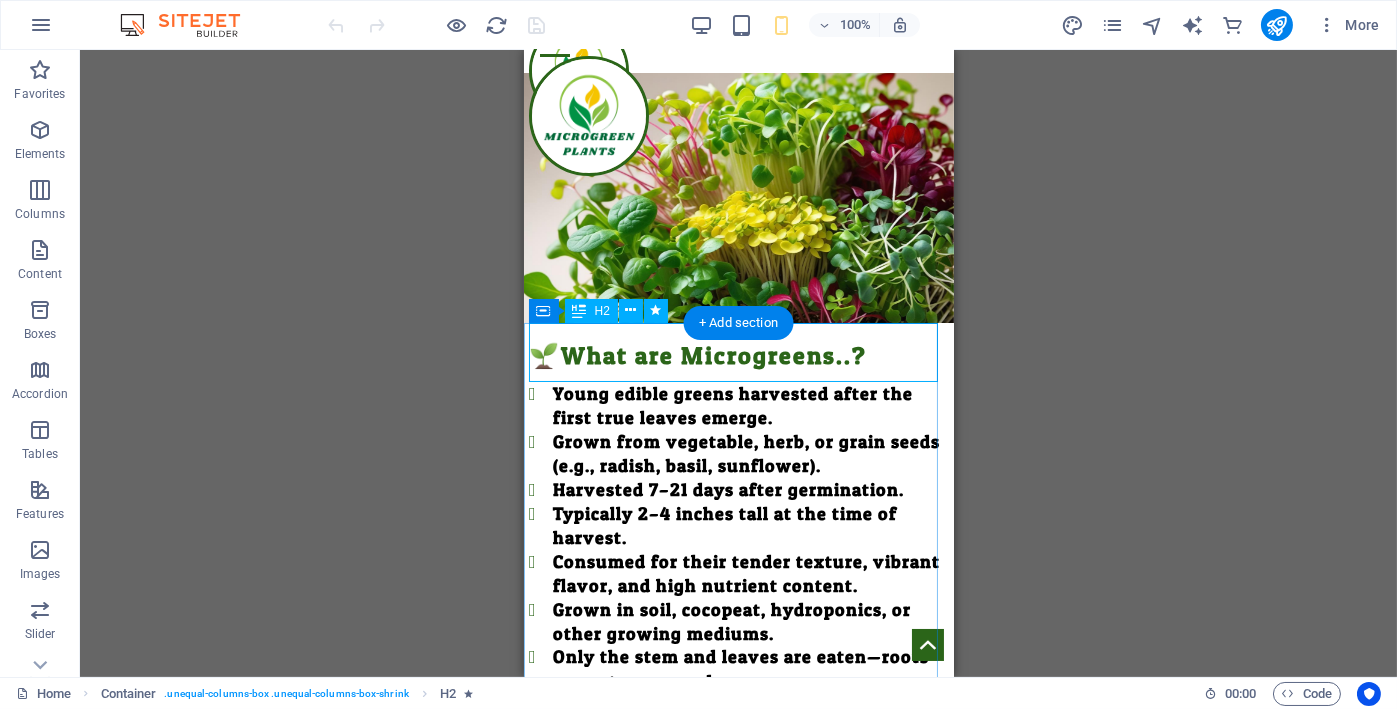 click on "🌱What are Microgreens..?" at bounding box center (740, 352) 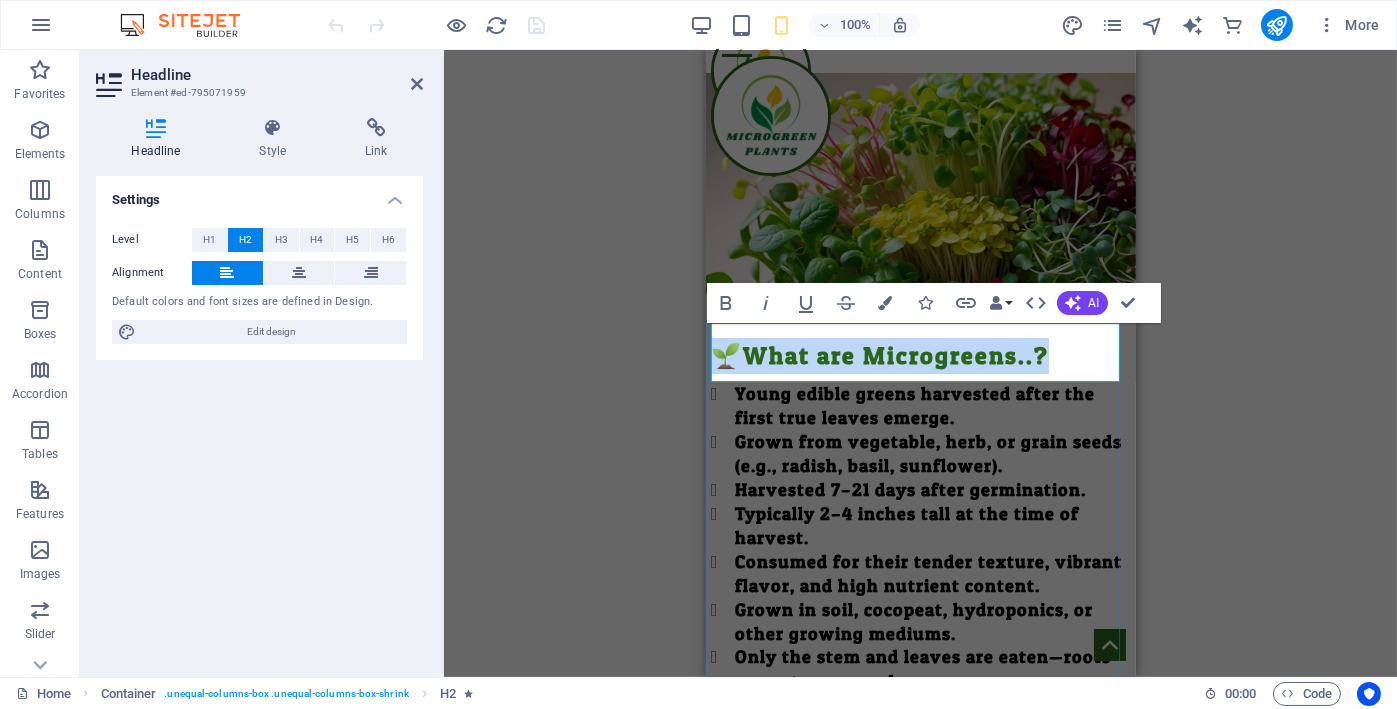 click on "🌱What are Microgreens..?" at bounding box center (922, 356) 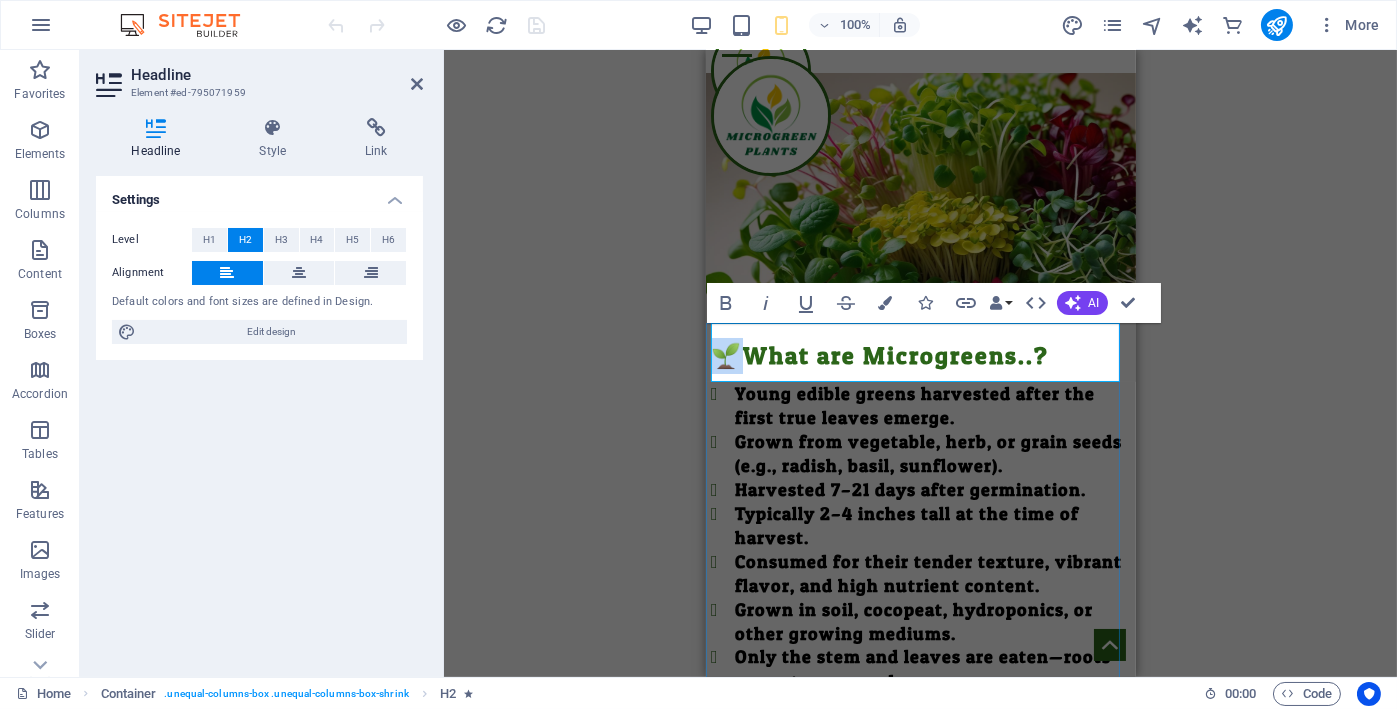 click on "🌱What are Microgreens..?" at bounding box center (922, 356) 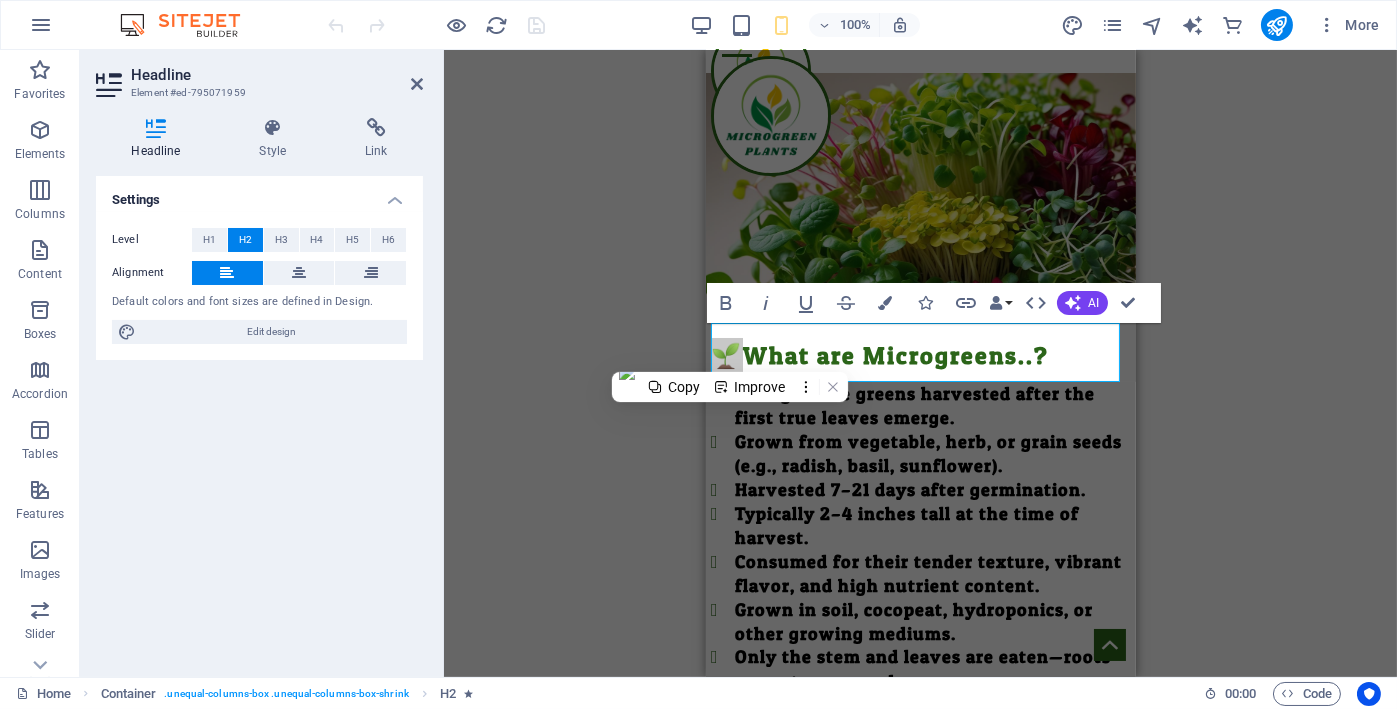 click on "Container   H2   Container   Text Bold Italic Underline Strikethrough Colors Icons Link Data Bindings Company First name Last name Street ZIP code City Email Phone Mobile Fax Custom field 1 Custom field 2 Custom field 3 Custom field 4 Custom field 5 Custom field 6 HTML AI Improve Make shorter Make longer Fix spelling & grammar Translate to English Generate text Confirm (Ctrl+⏎)" at bounding box center [920, 363] 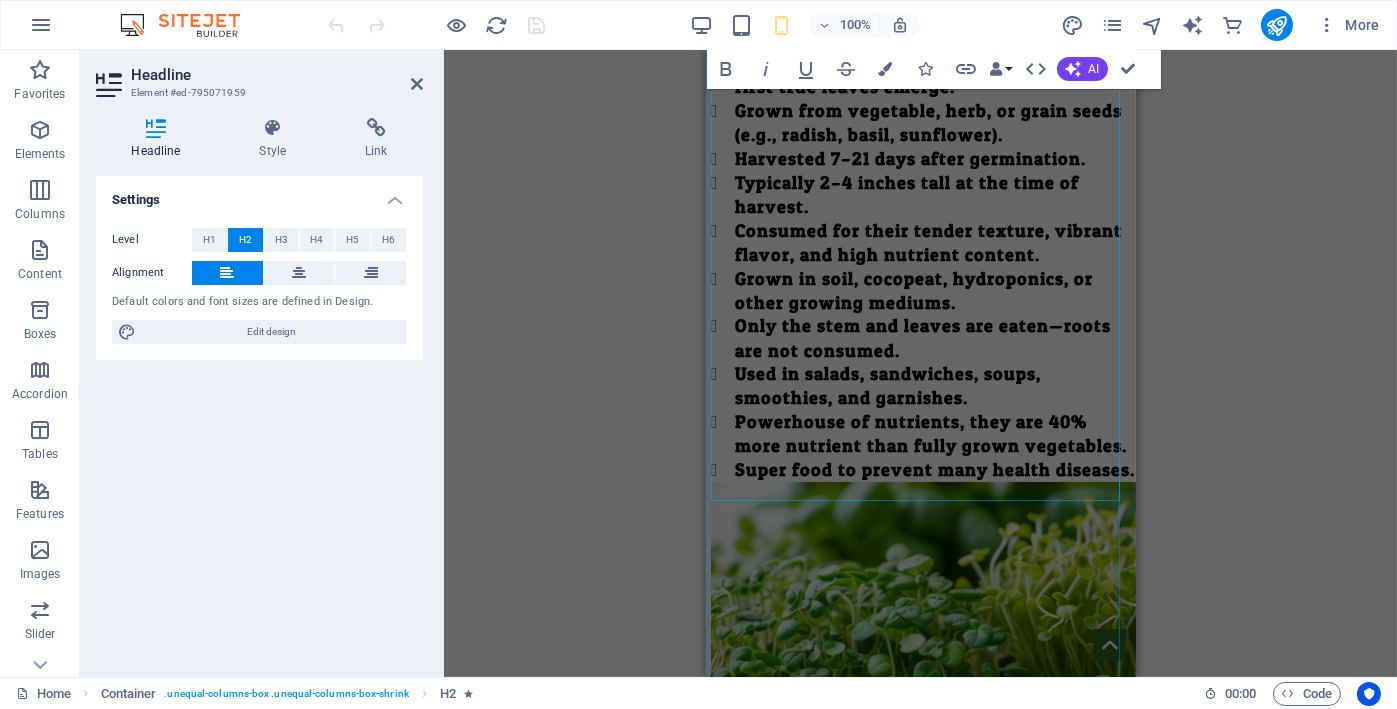 scroll, scrollTop: 367, scrollLeft: 0, axis: vertical 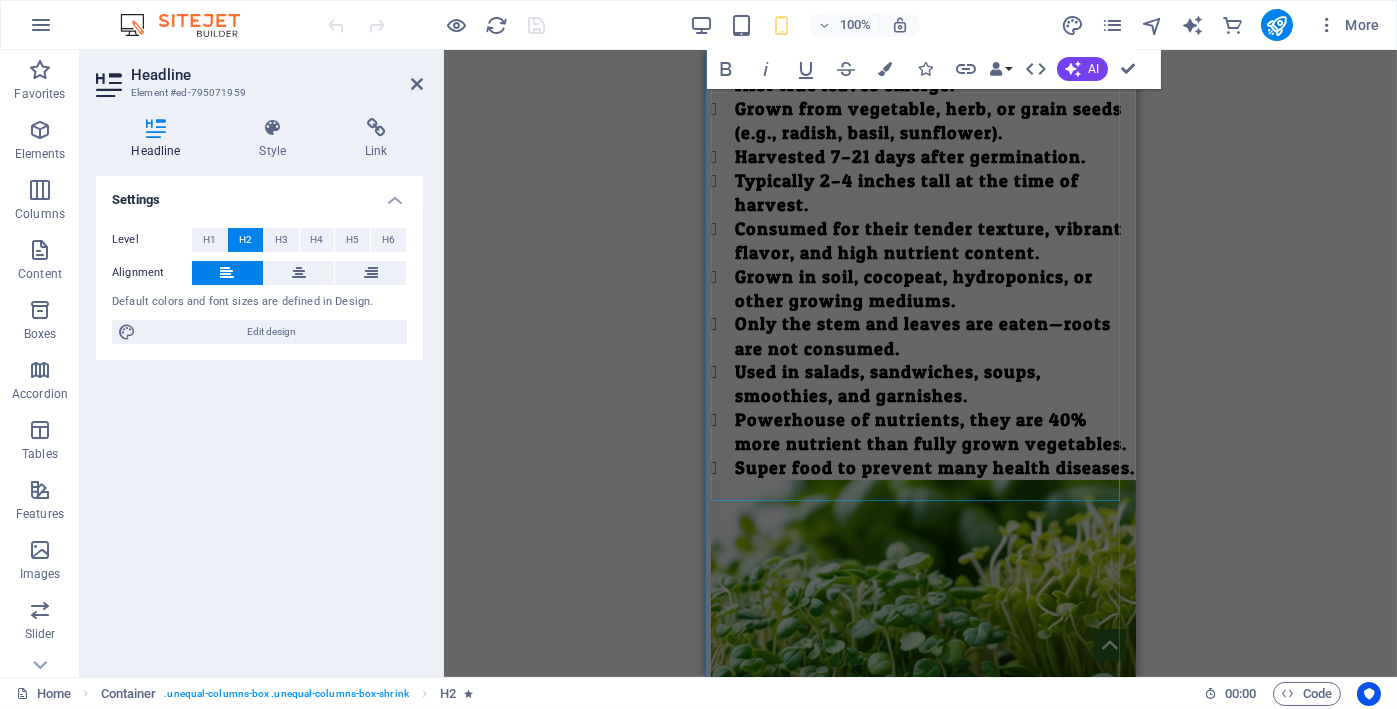 click on "Young edible greens harvested after the first true leaves emerge. Grown from vegetable, herb, or grain seeds (e.g., radish, basil, sunflower). Harvested 7–21 days after germination. Typically 2–4 inches tall at the time of harvest. Consumed for their tender texture, vibrant flavor, and high nutrient content. Grown in soil, cocopeat, hydroponics, or other growing mediums. Only the stem and leaves are eaten—roots are not consumed. Used in salads, sandwiches, soups, smoothies, and garnishes. Powerhouse of nutrients, they are 40% more nutrient than fully grown vegetables. Super food to prevent many health diseases." at bounding box center [922, 264] 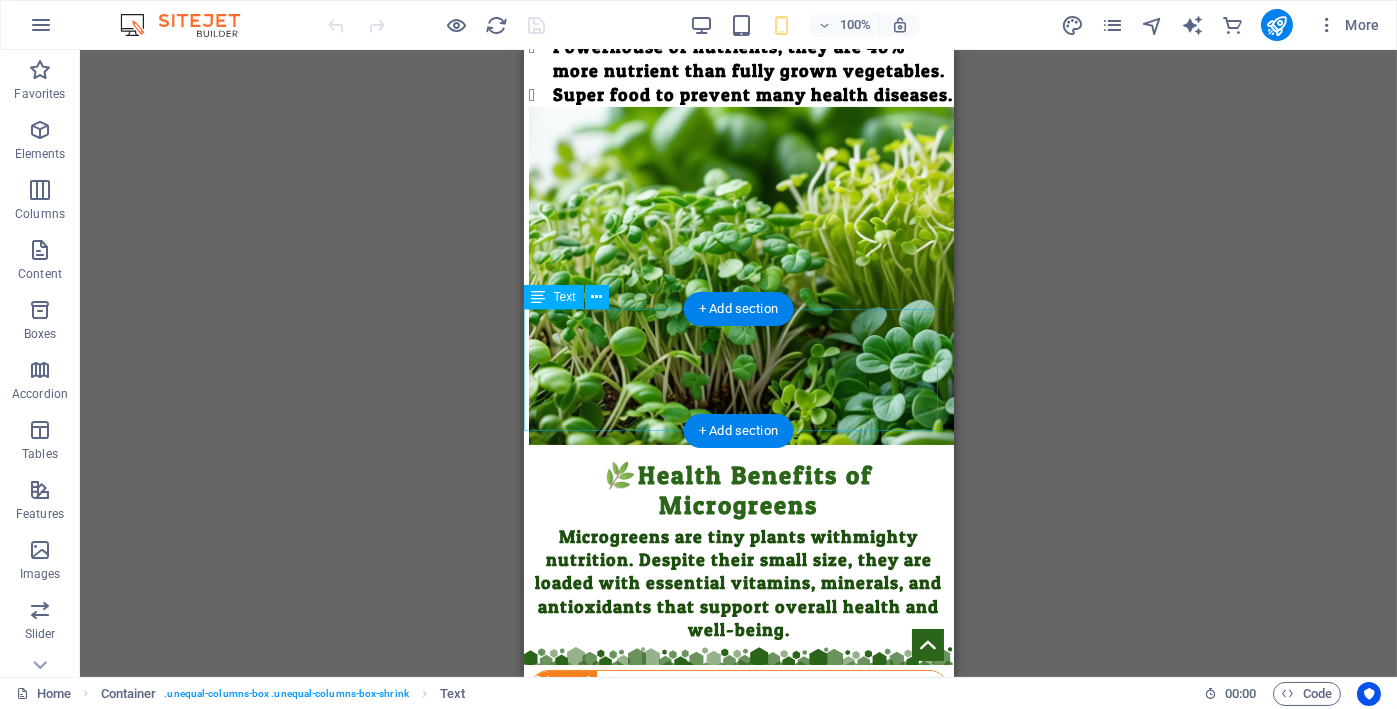 scroll, scrollTop: 867, scrollLeft: 0, axis: vertical 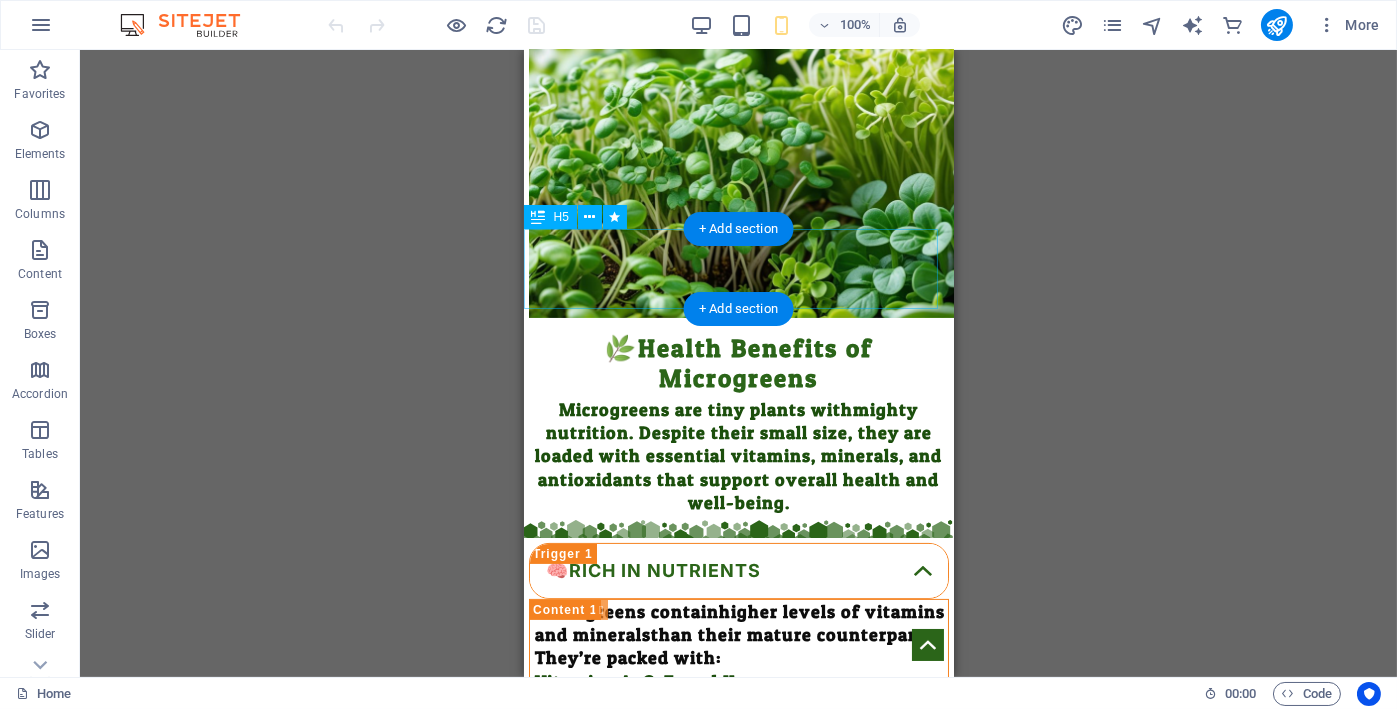 click on "🌿Health Benefits of Microgreens" at bounding box center (738, 358) 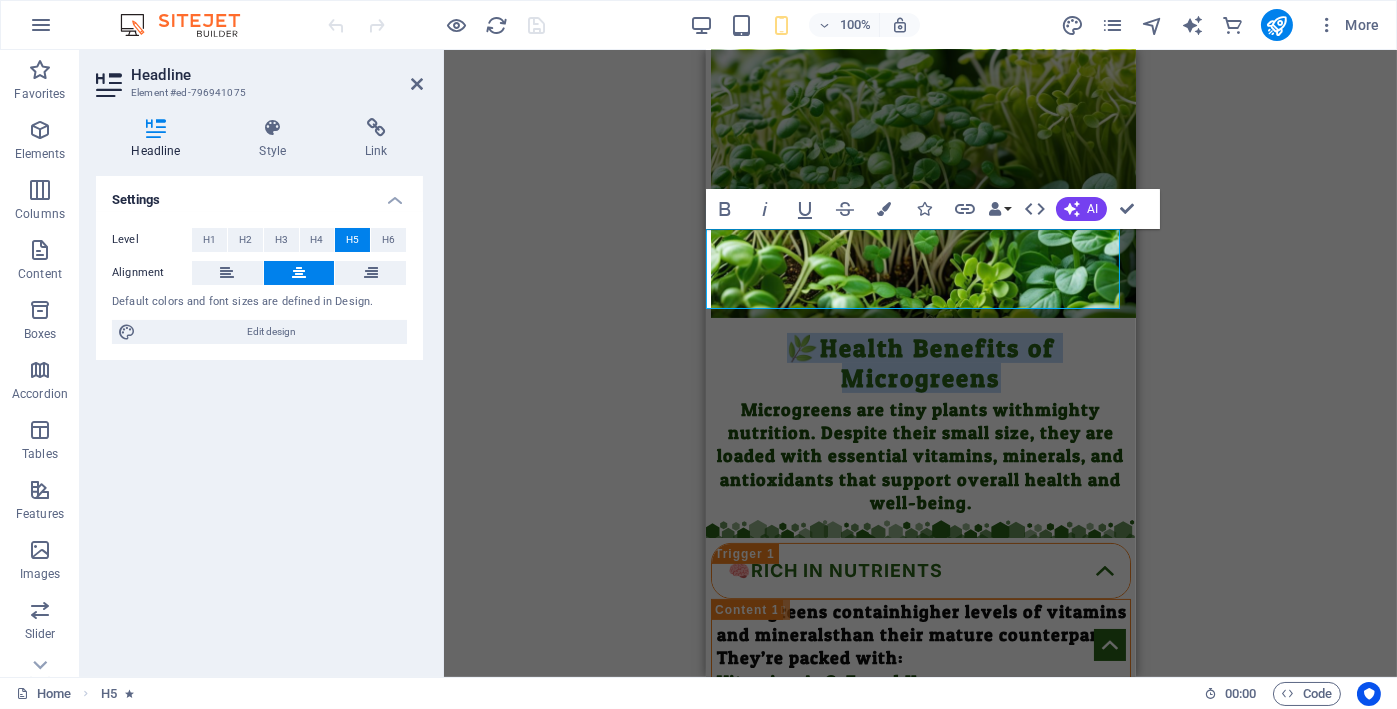 click on "🌿Health Benefits of Microgreens" at bounding box center [920, 363] 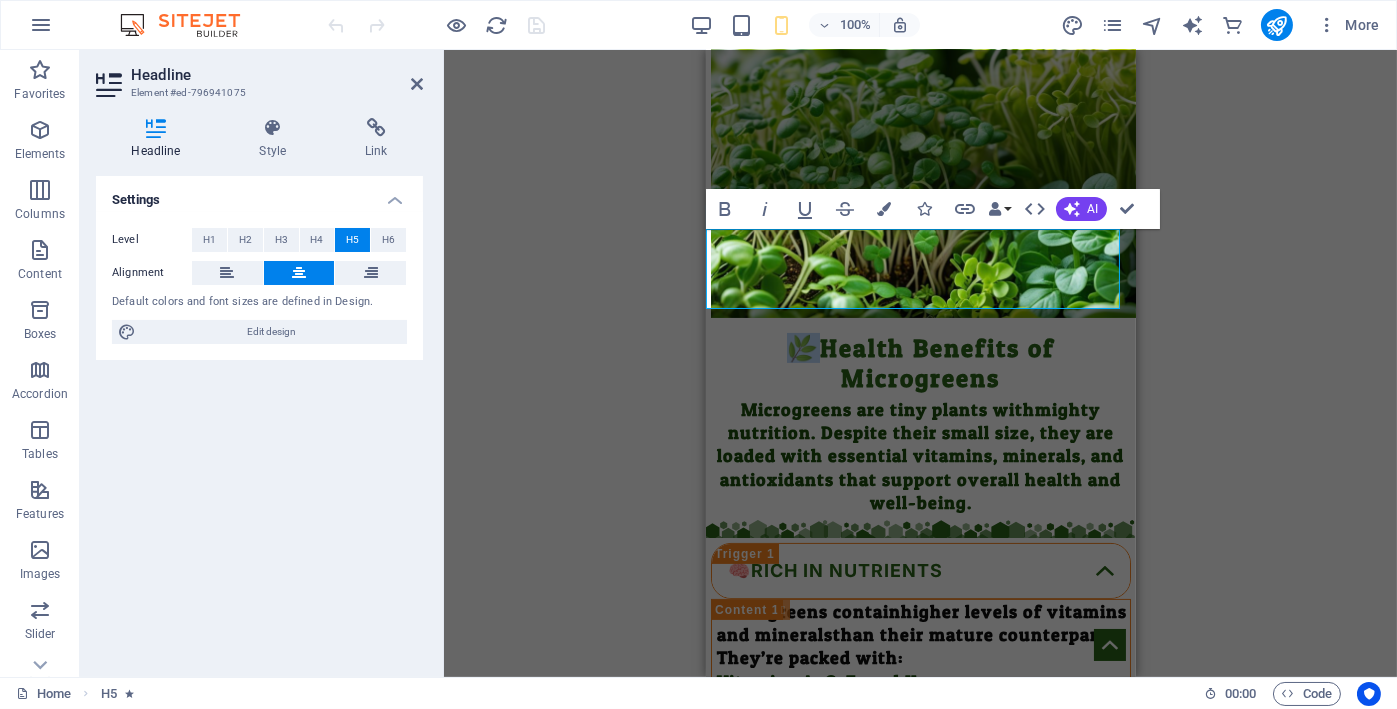 drag, startPoint x: 783, startPoint y: 259, endPoint x: 795, endPoint y: 259, distance: 12 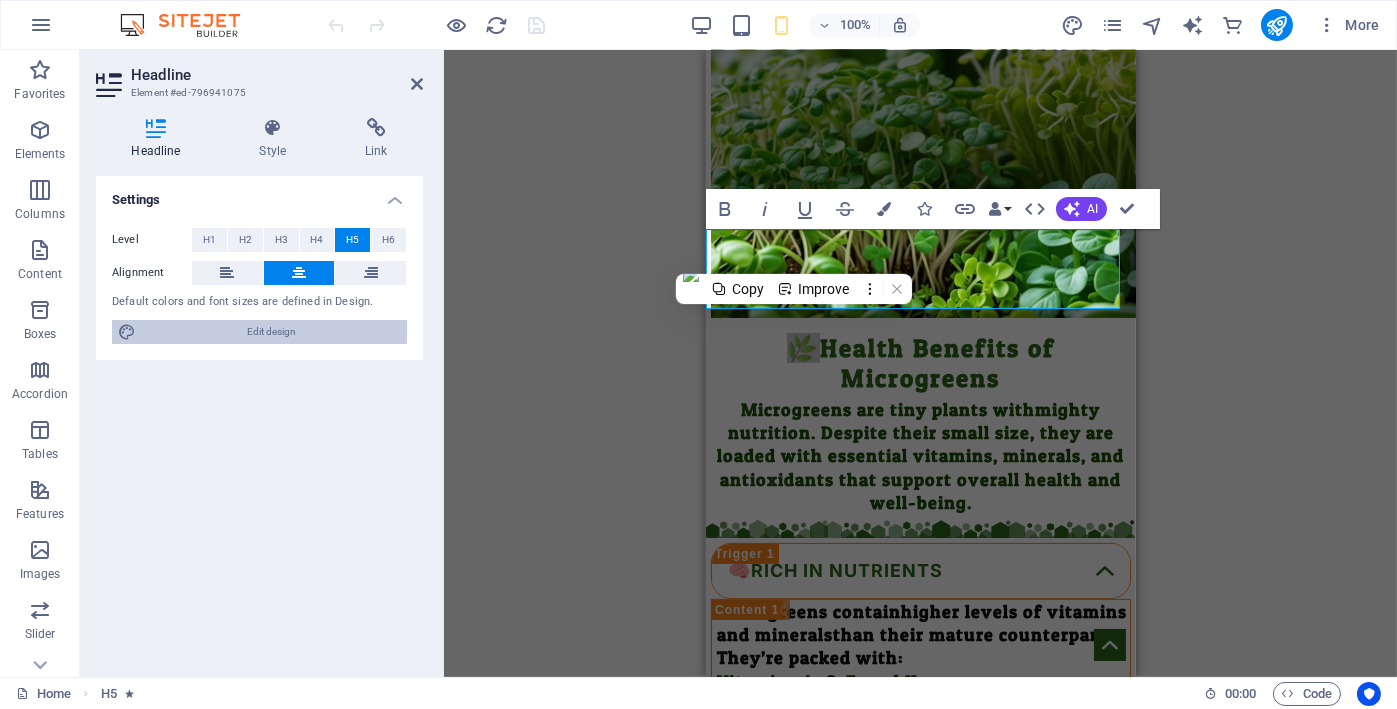 click on "Edit design" at bounding box center [271, 332] 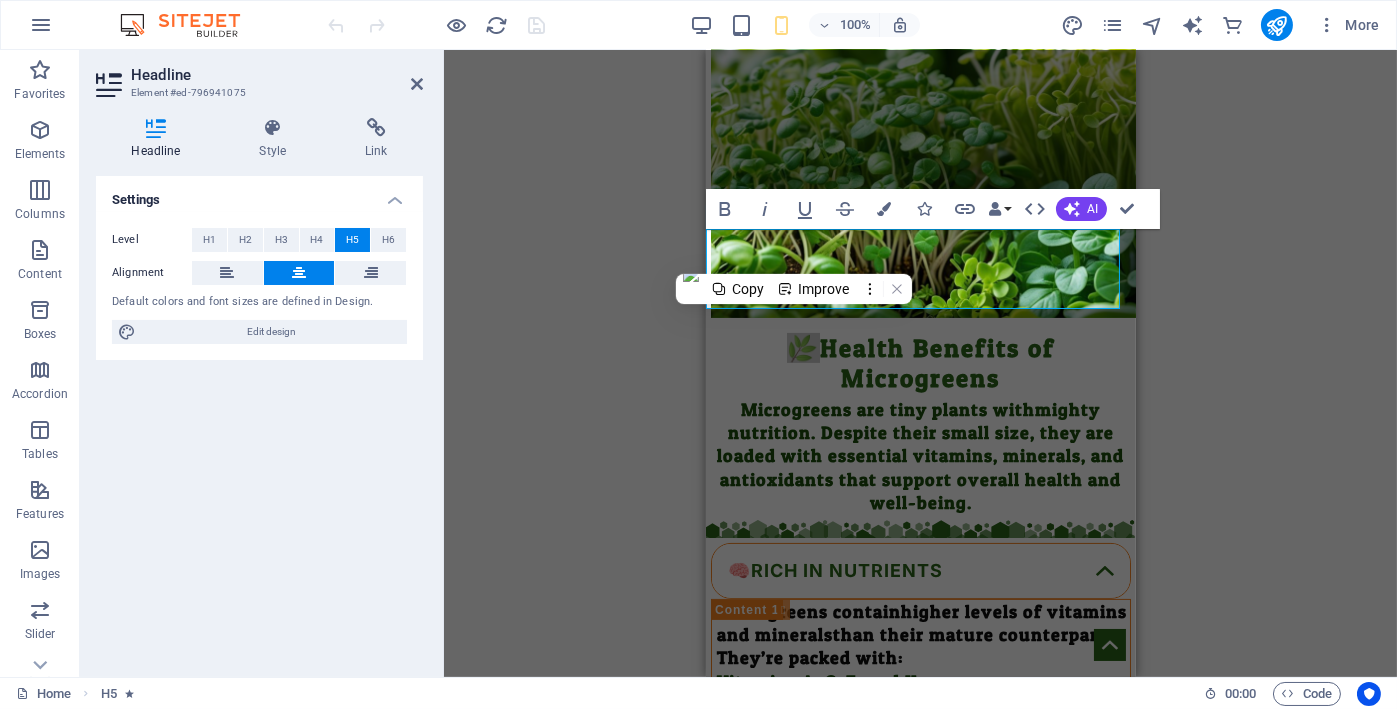 select on "px" 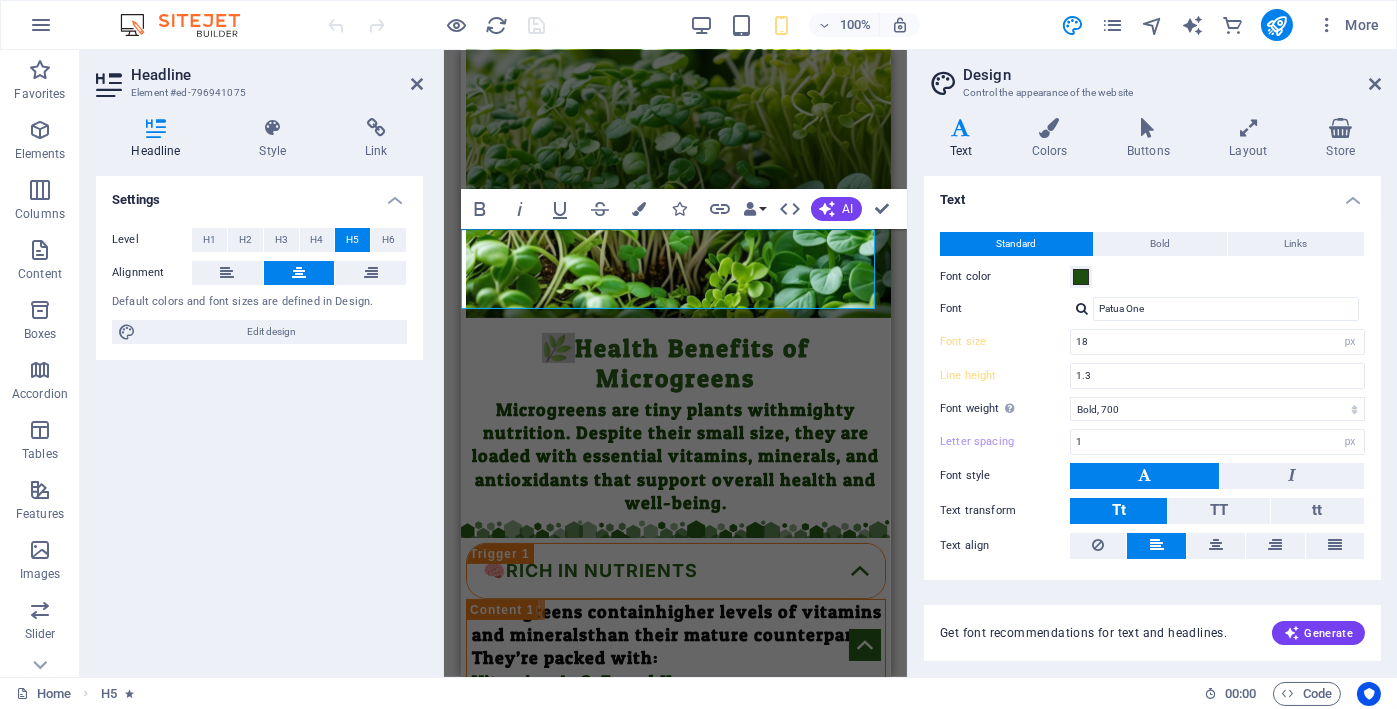 click at bounding box center [1375, 84] 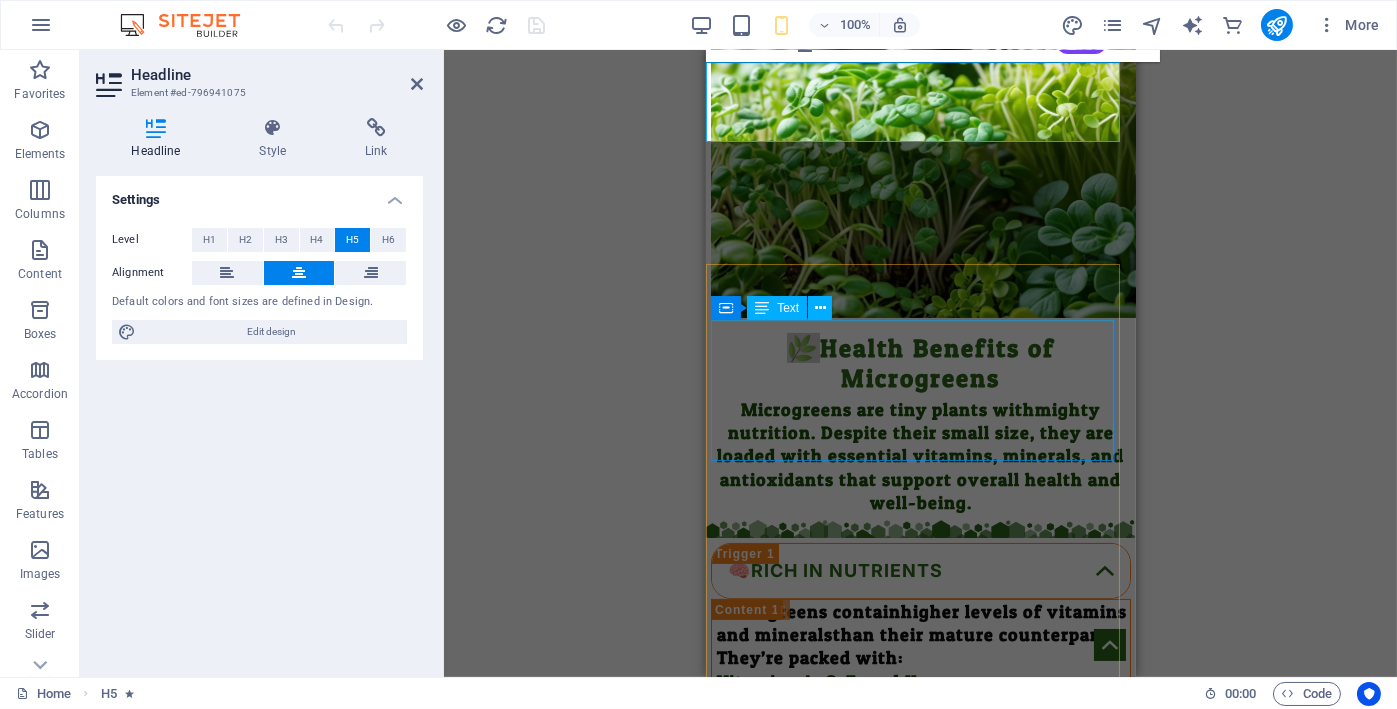 scroll, scrollTop: 1034, scrollLeft: 0, axis: vertical 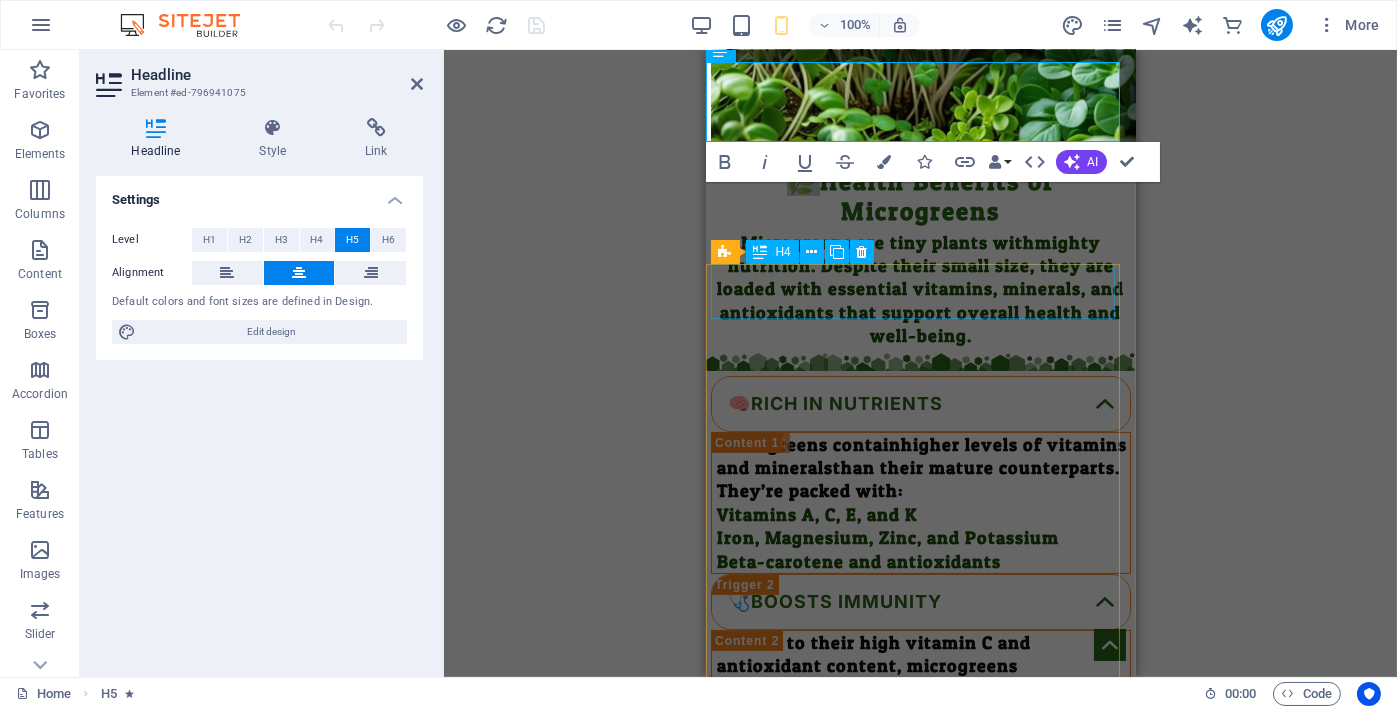 click on "🧠Rich in Nutrients" at bounding box center (920, 404) 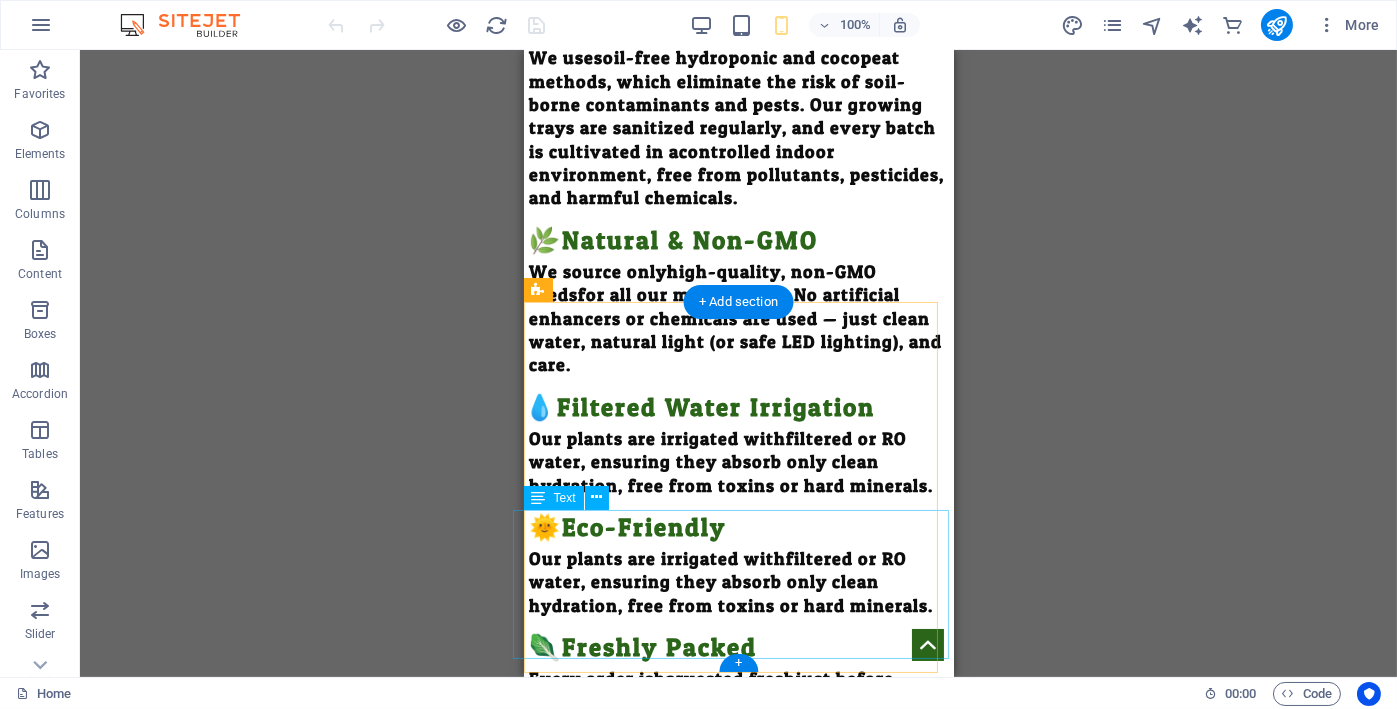 scroll, scrollTop: 3701, scrollLeft: 0, axis: vertical 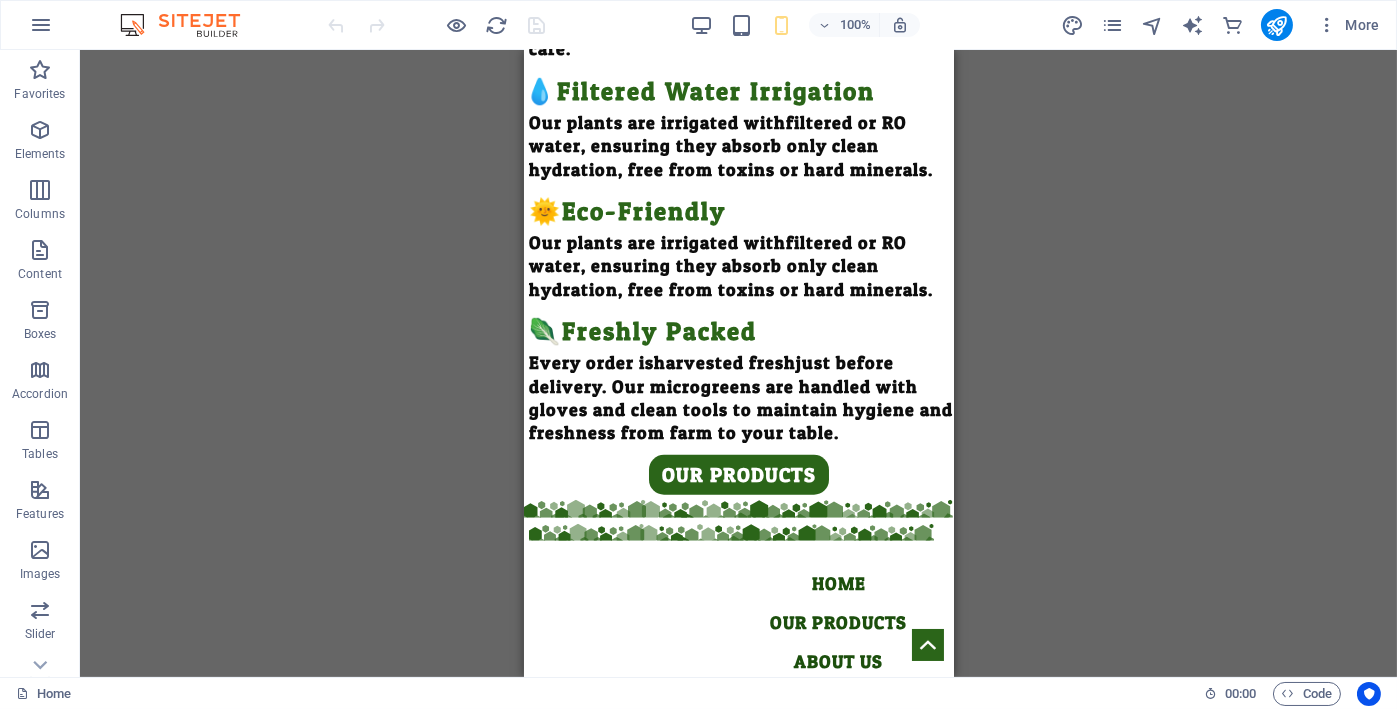 click on "H2   Container   Text   Image   Text   H5   H4   Accordion   Container   Text   Container   H4   Container   Text   Container   Container   Text   Container   H4   Container   Text   Container   H4   Container   Text   Container   Text   H5   Text   H5   H5   Text   Text   Button   Text   Footer Saga" at bounding box center (738, 363) 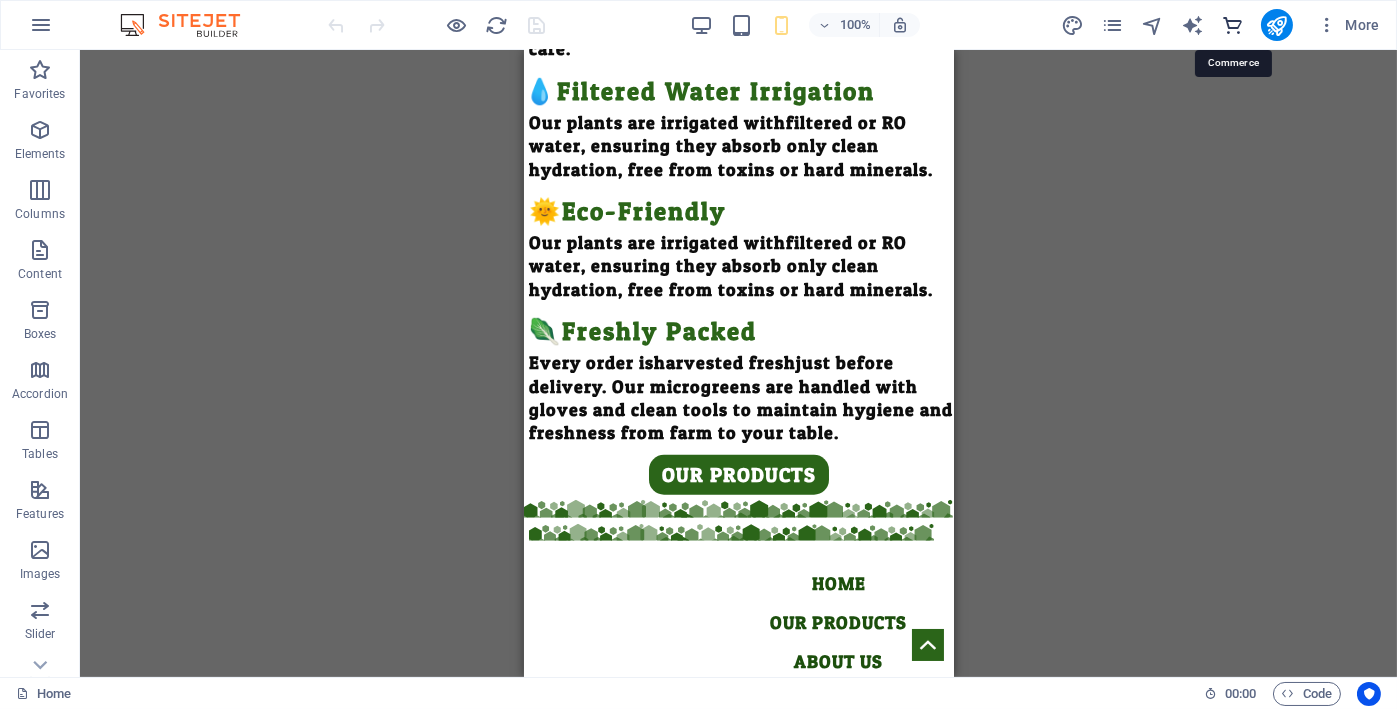 click at bounding box center (1232, 25) 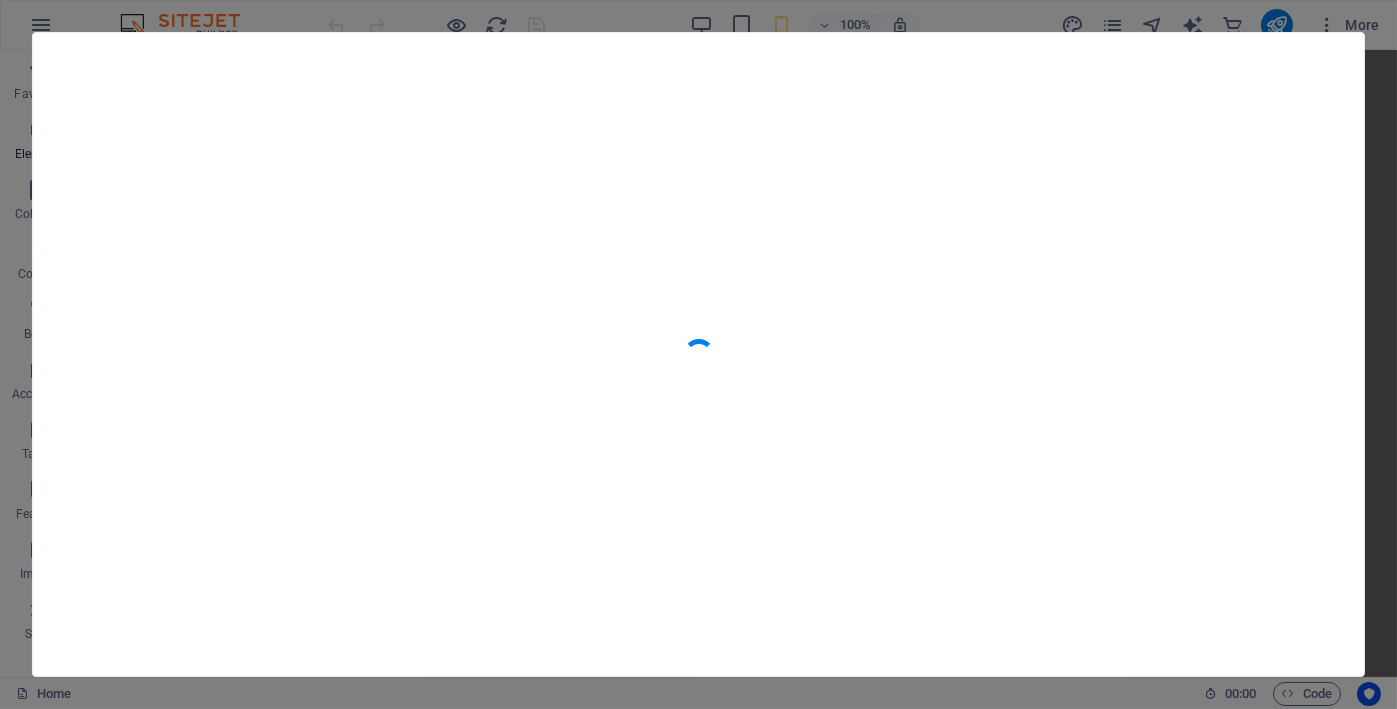 scroll, scrollTop: 19434, scrollLeft: 0, axis: vertical 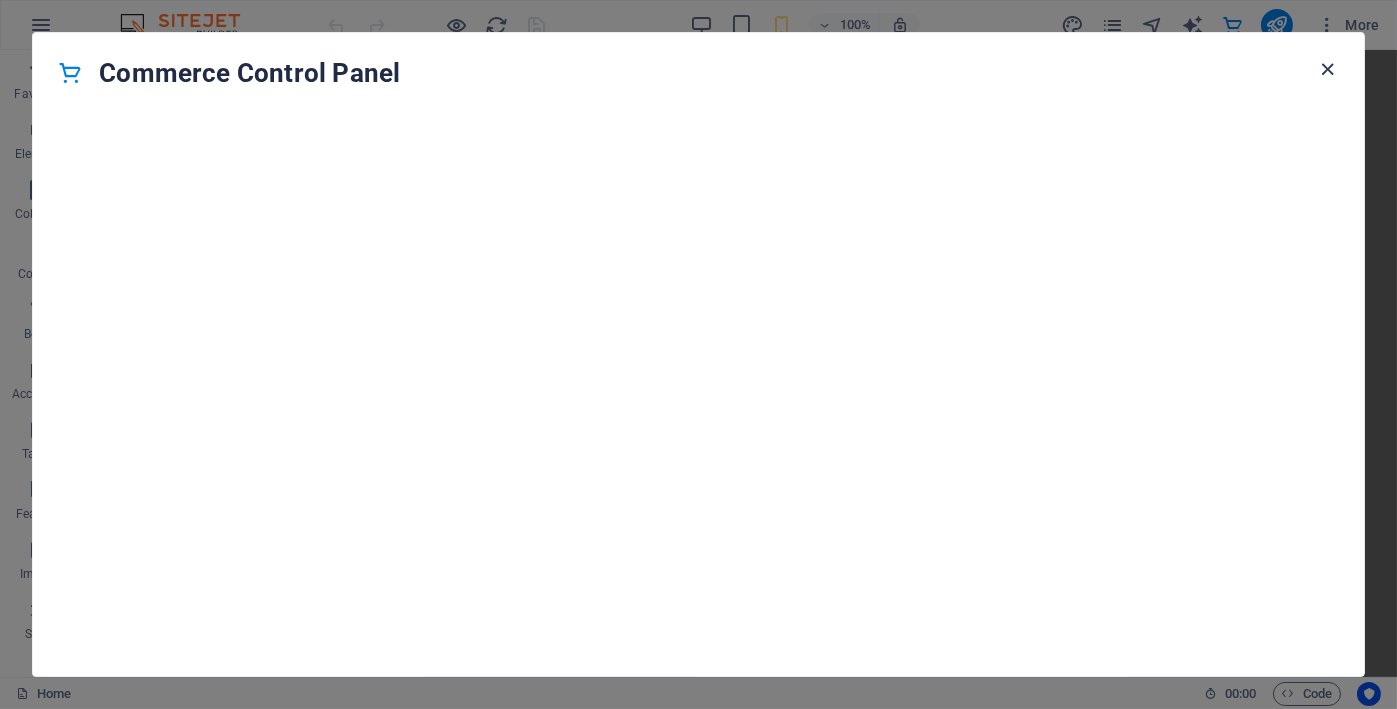 click at bounding box center [1328, 69] 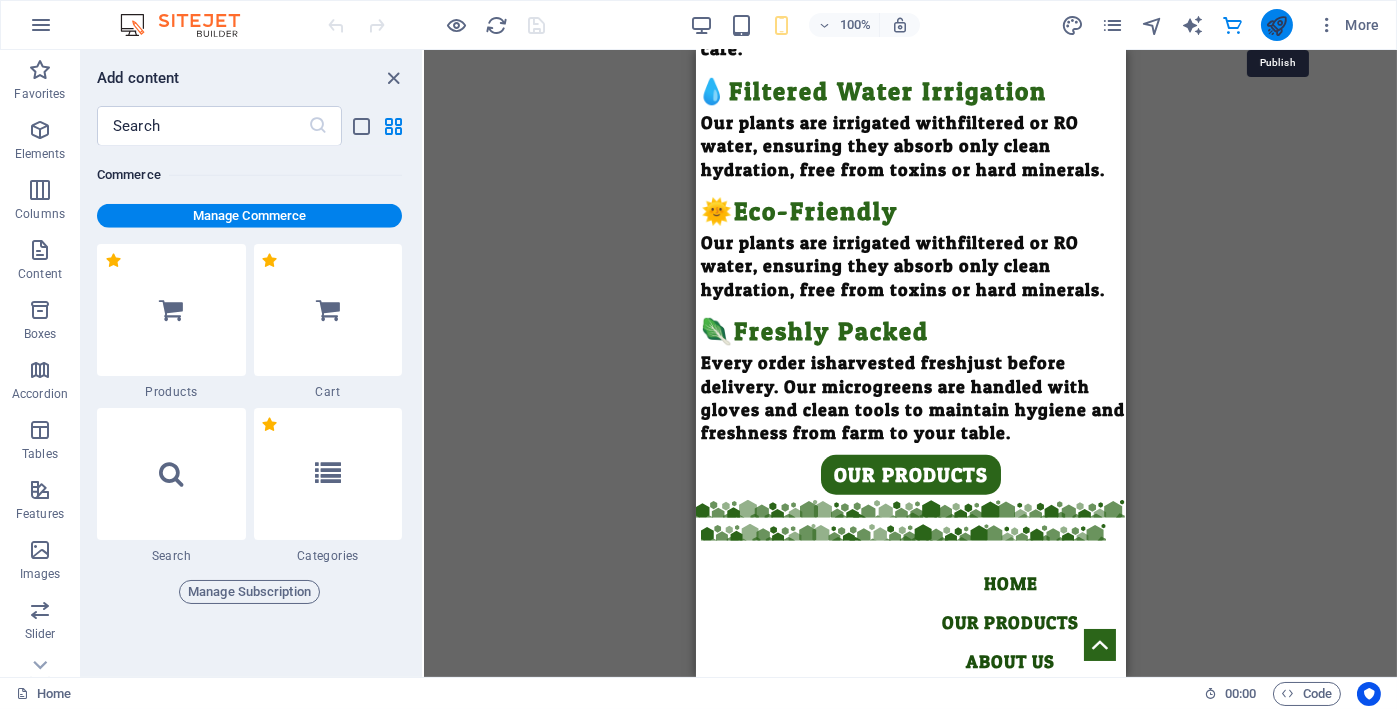click at bounding box center (1276, 25) 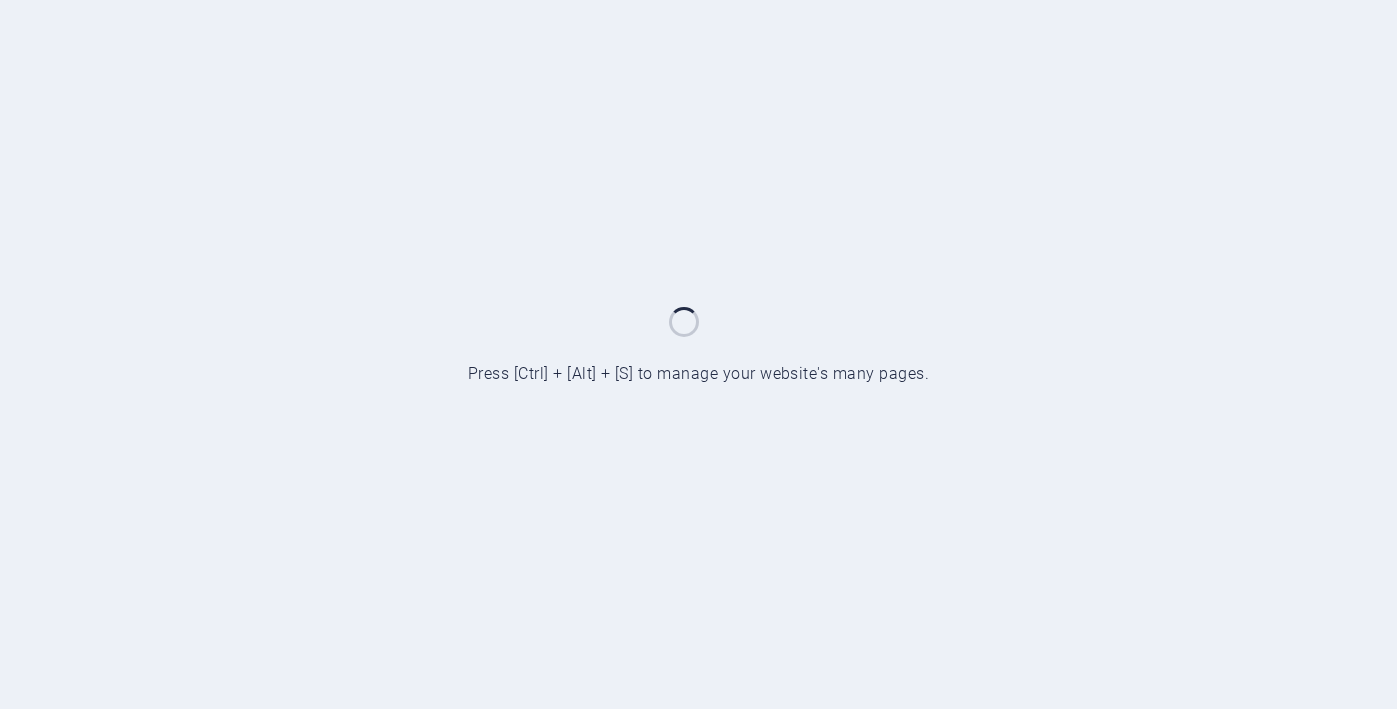 scroll, scrollTop: 0, scrollLeft: 0, axis: both 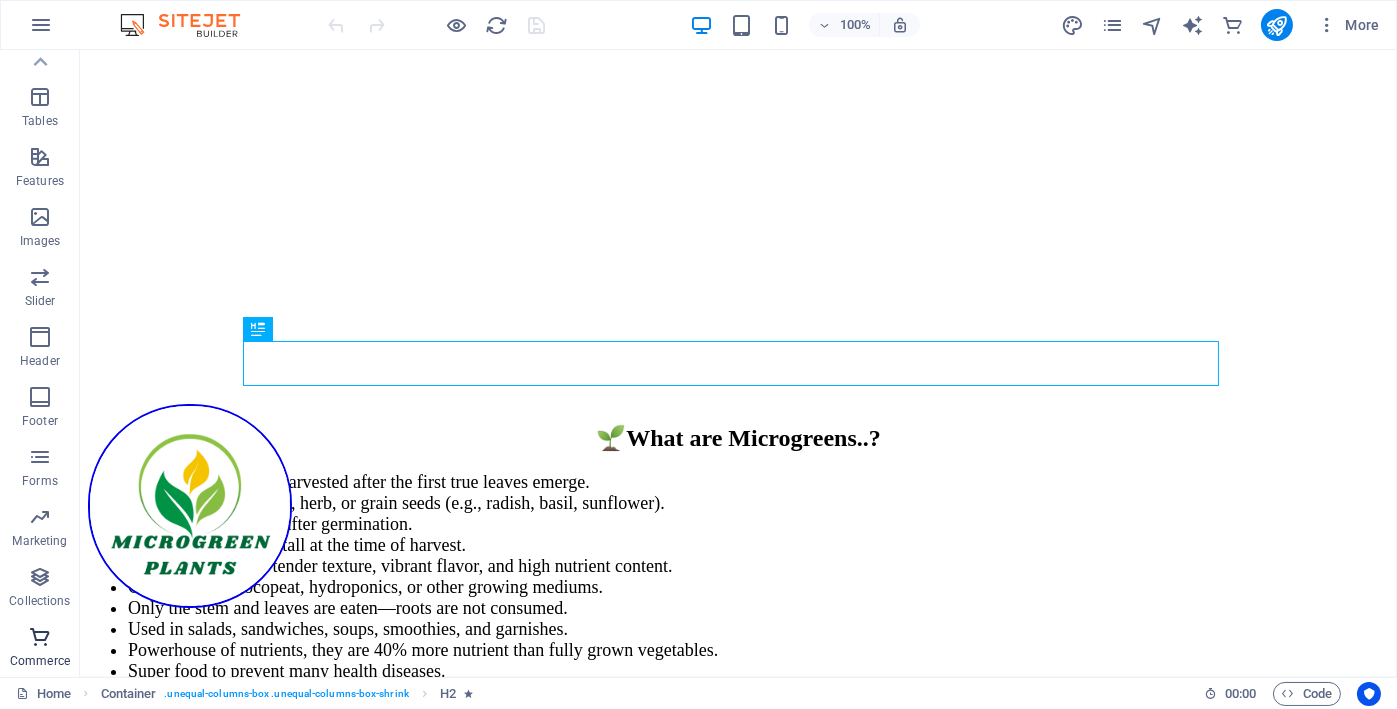 click at bounding box center [40, 637] 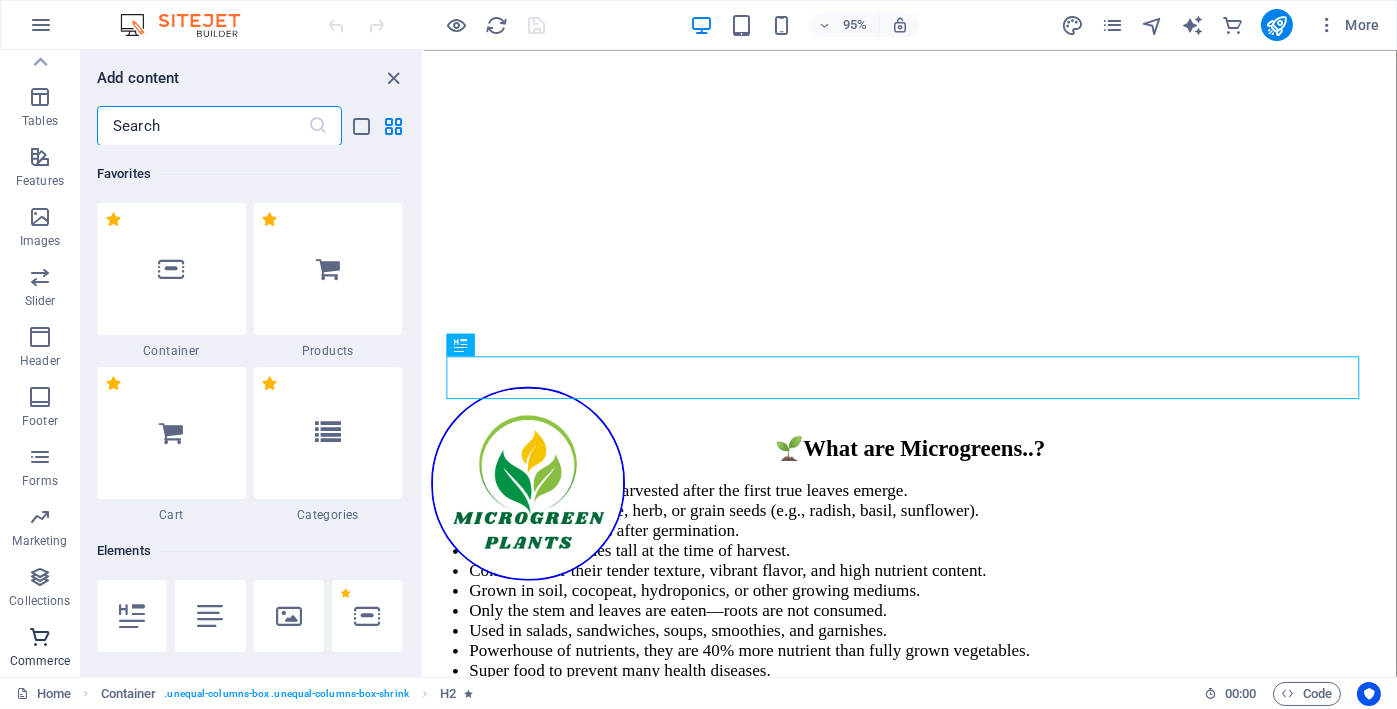 scroll, scrollTop: 19434, scrollLeft: 0, axis: vertical 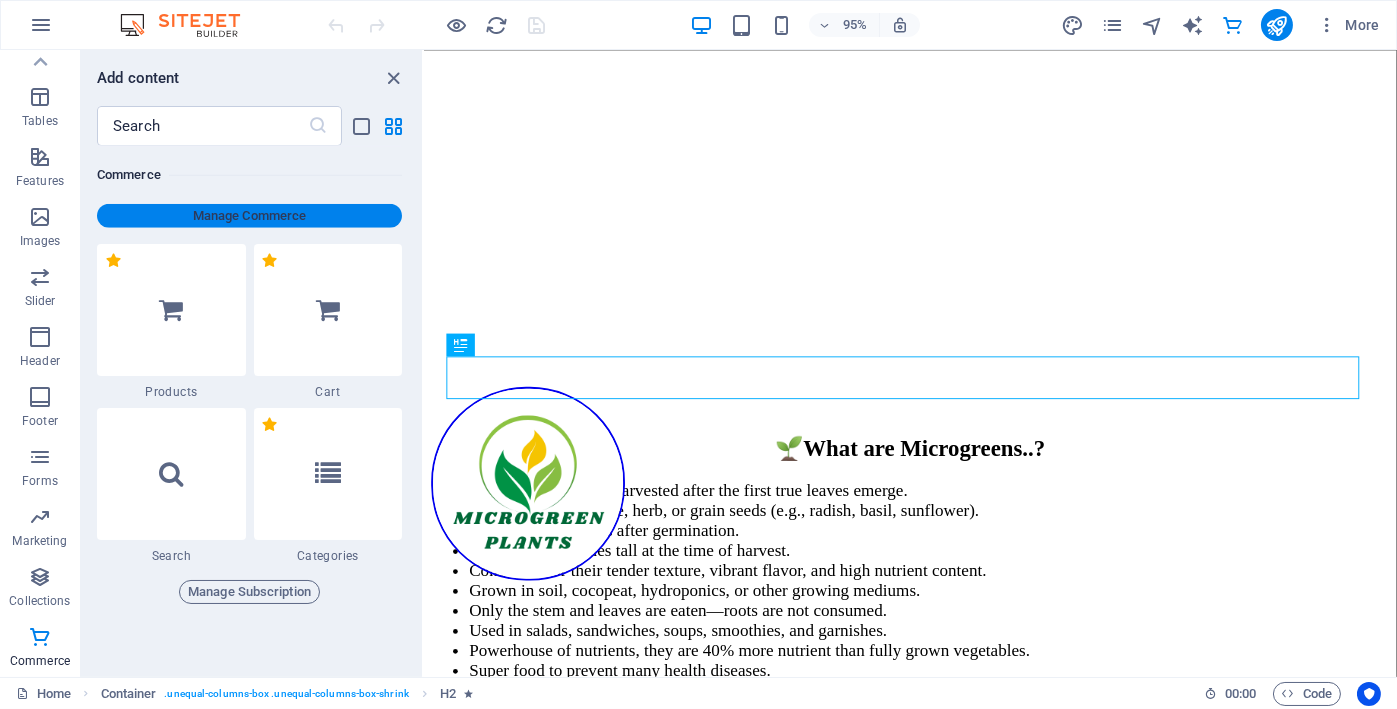 click on "Manage Commerce" at bounding box center (249, 216) 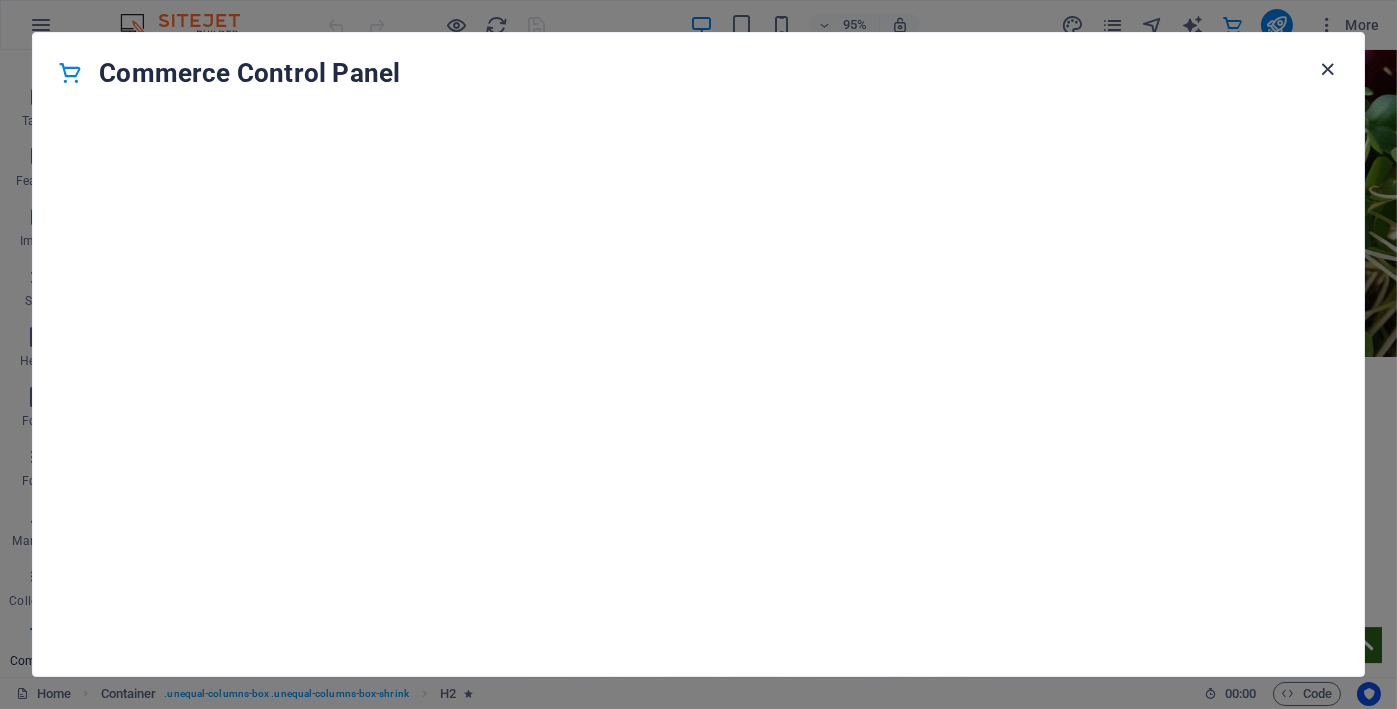 click at bounding box center [1328, 69] 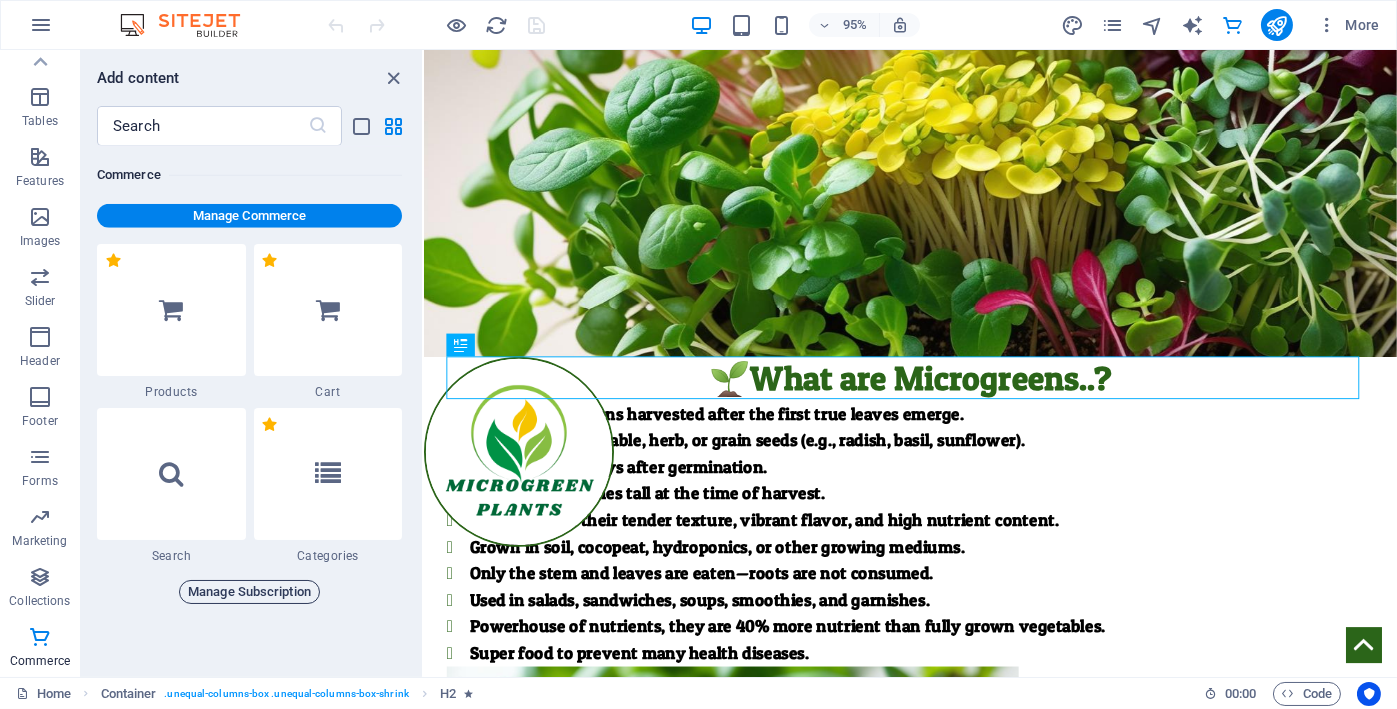click on "Manage Subscription" at bounding box center (249, 592) 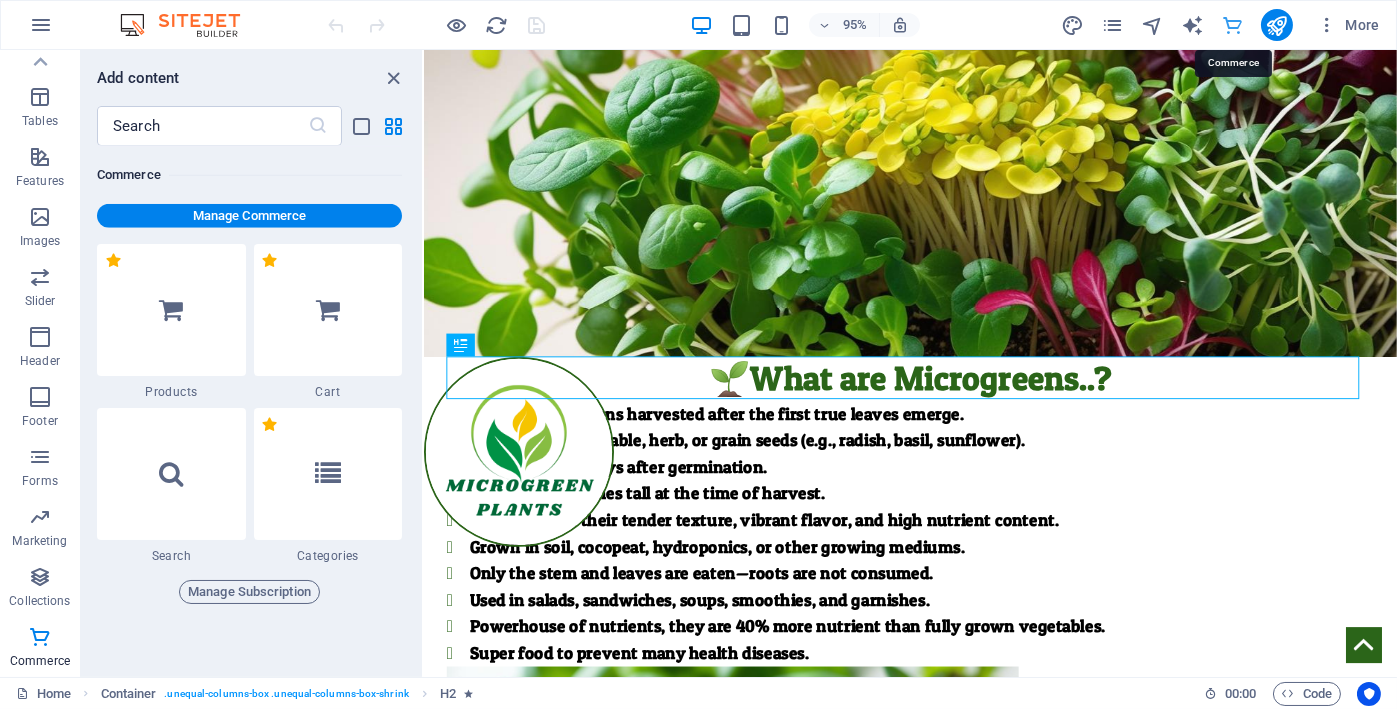 click at bounding box center (1232, 25) 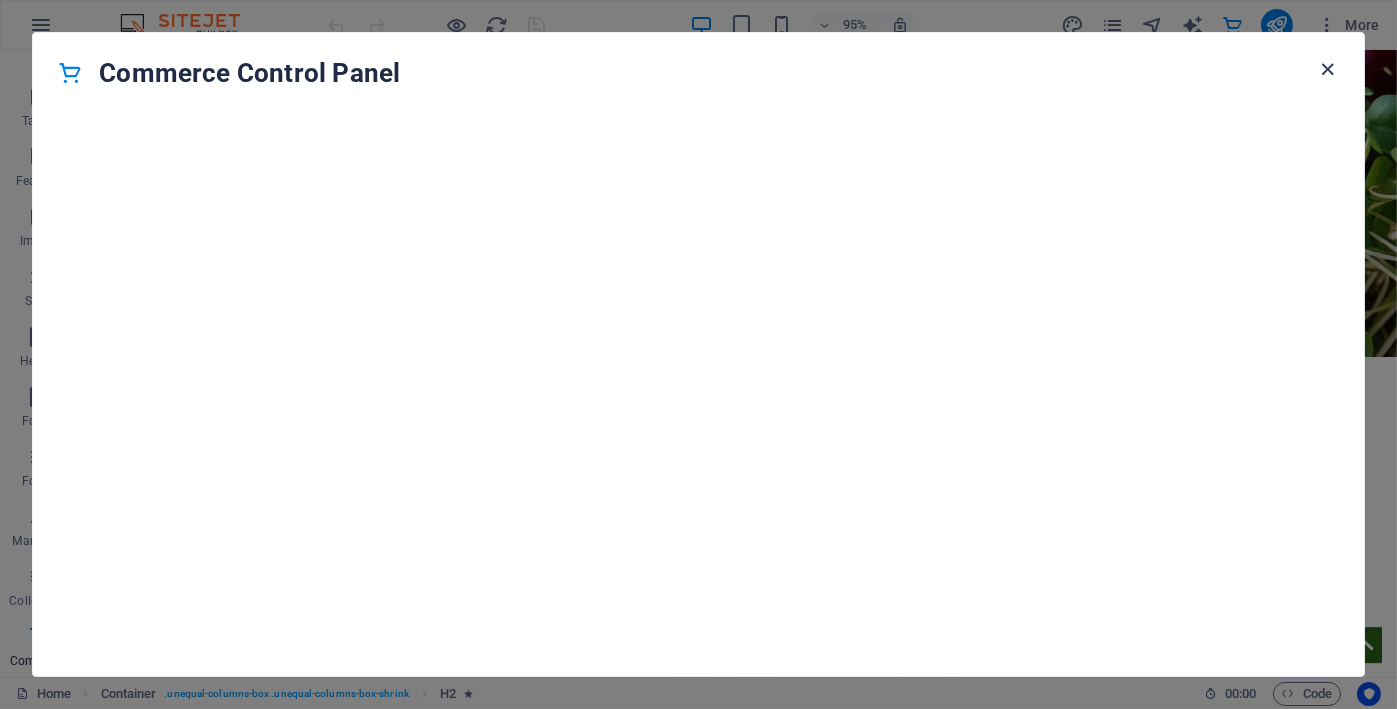 click at bounding box center [1328, 69] 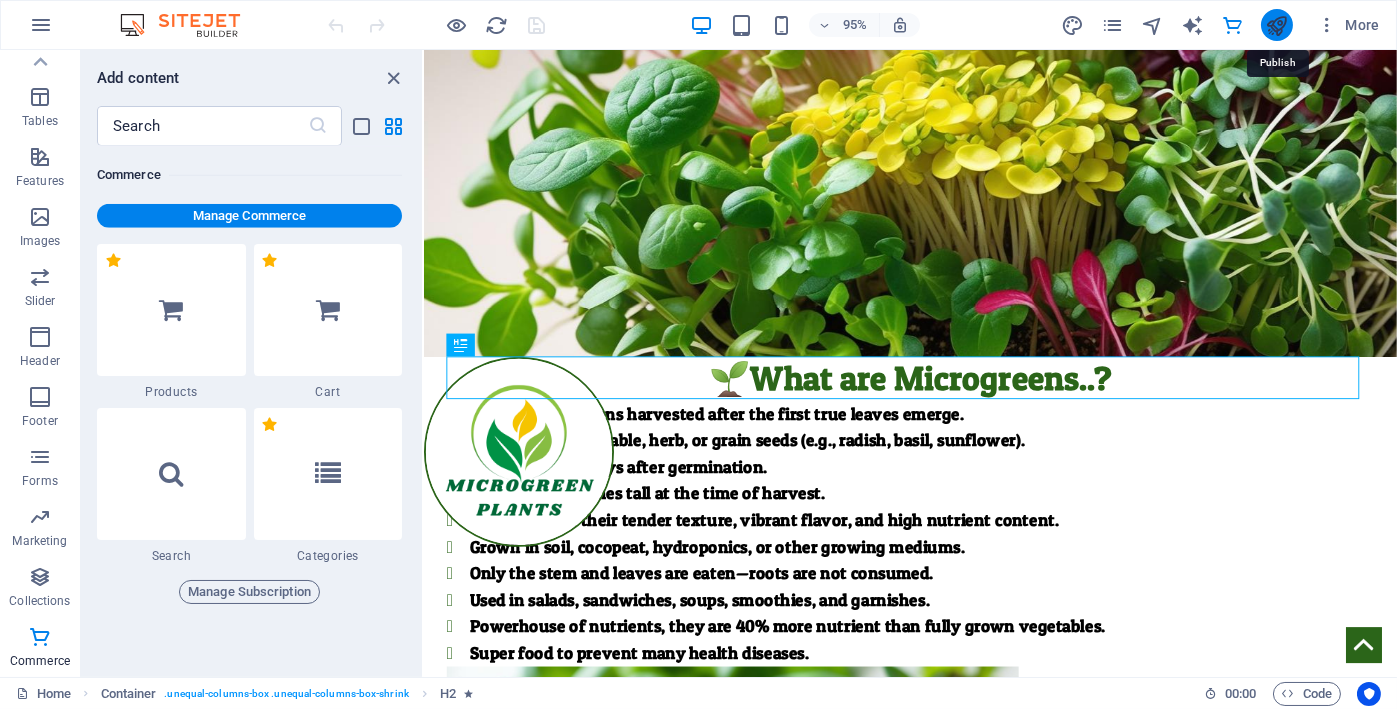 click at bounding box center (1276, 25) 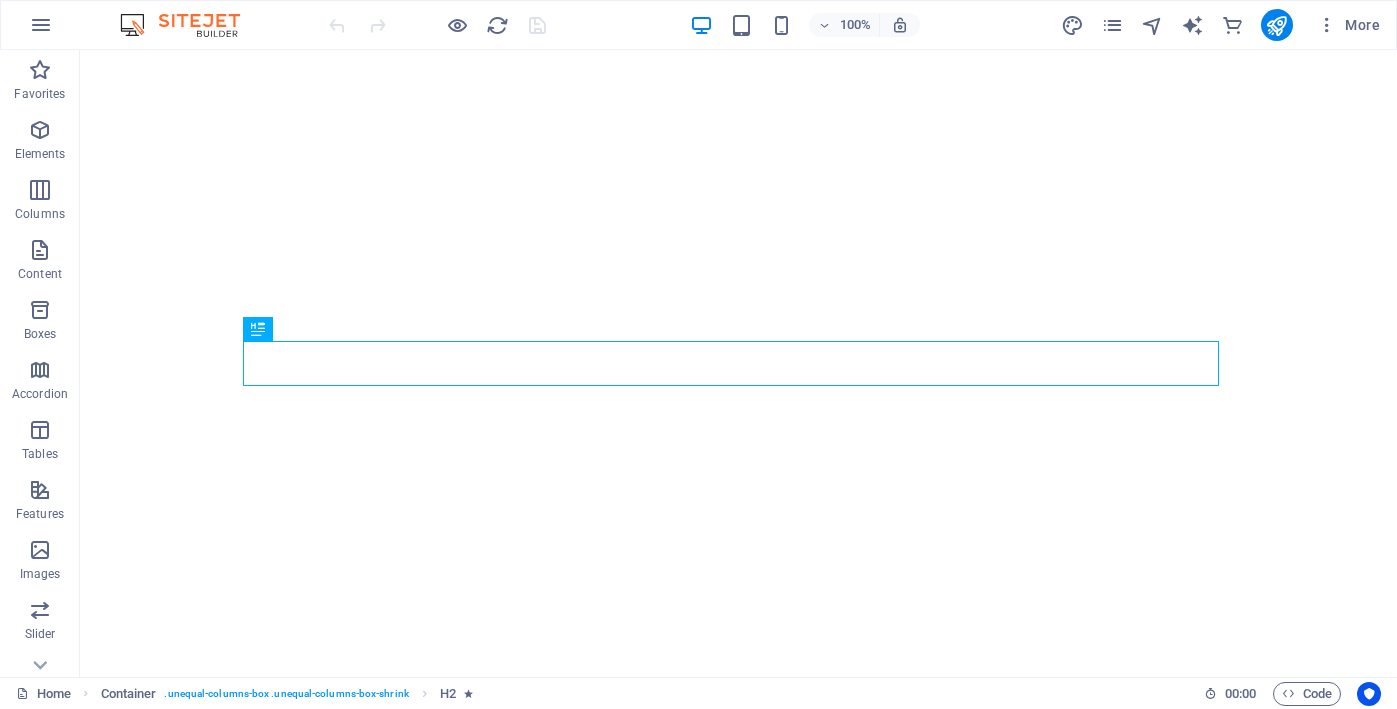 scroll, scrollTop: 0, scrollLeft: 0, axis: both 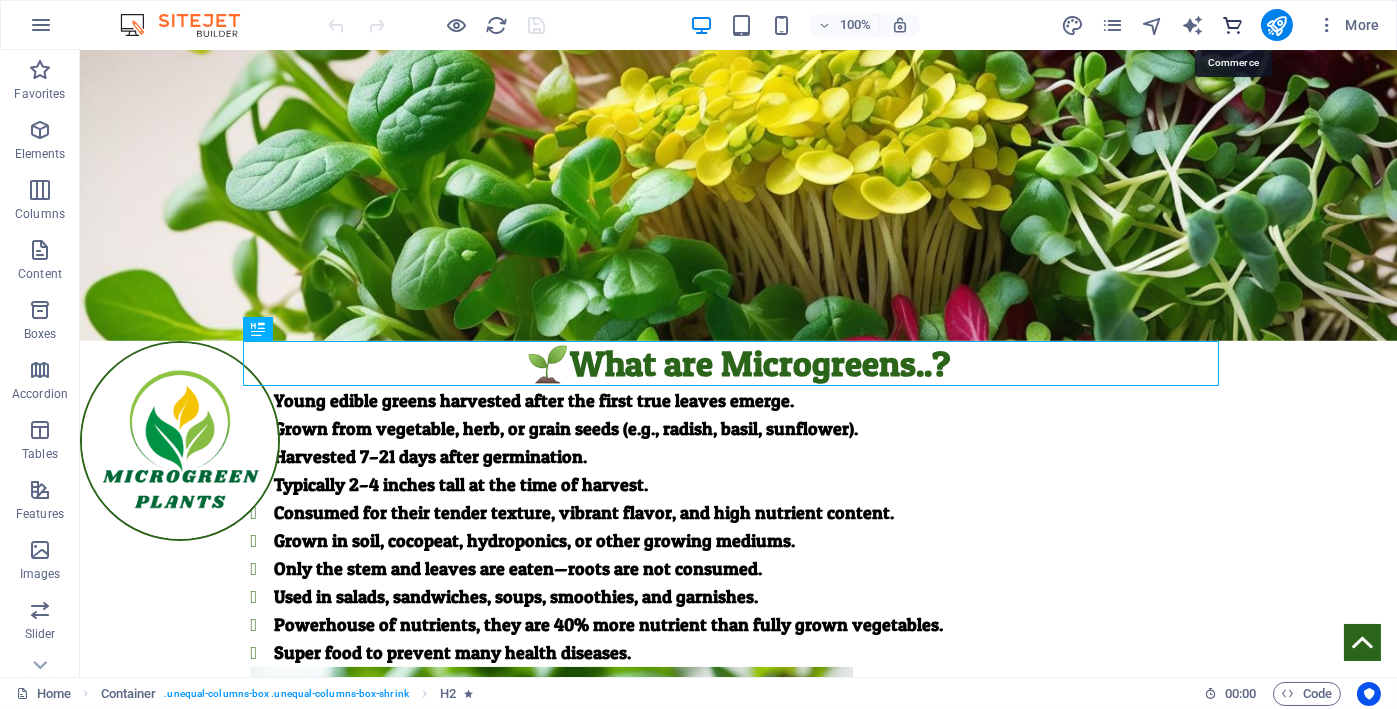 click at bounding box center (1232, 25) 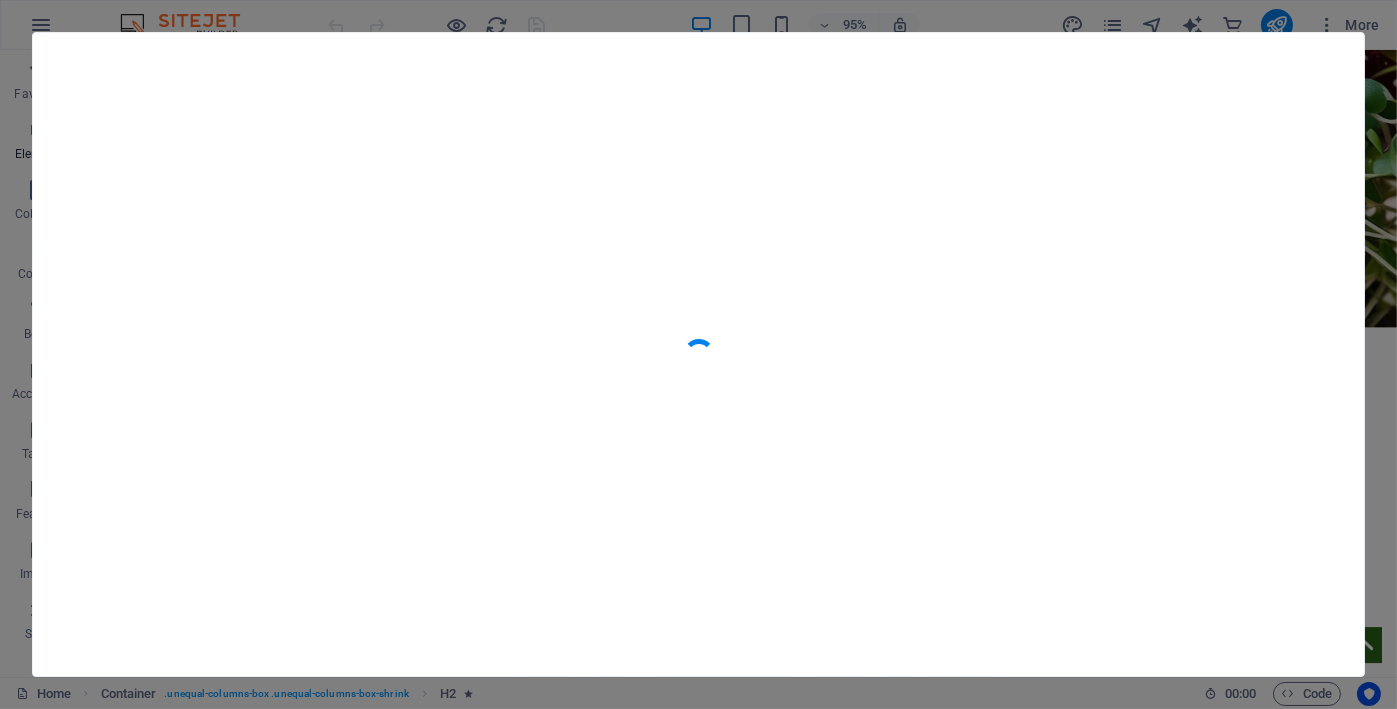 scroll, scrollTop: 19434, scrollLeft: 0, axis: vertical 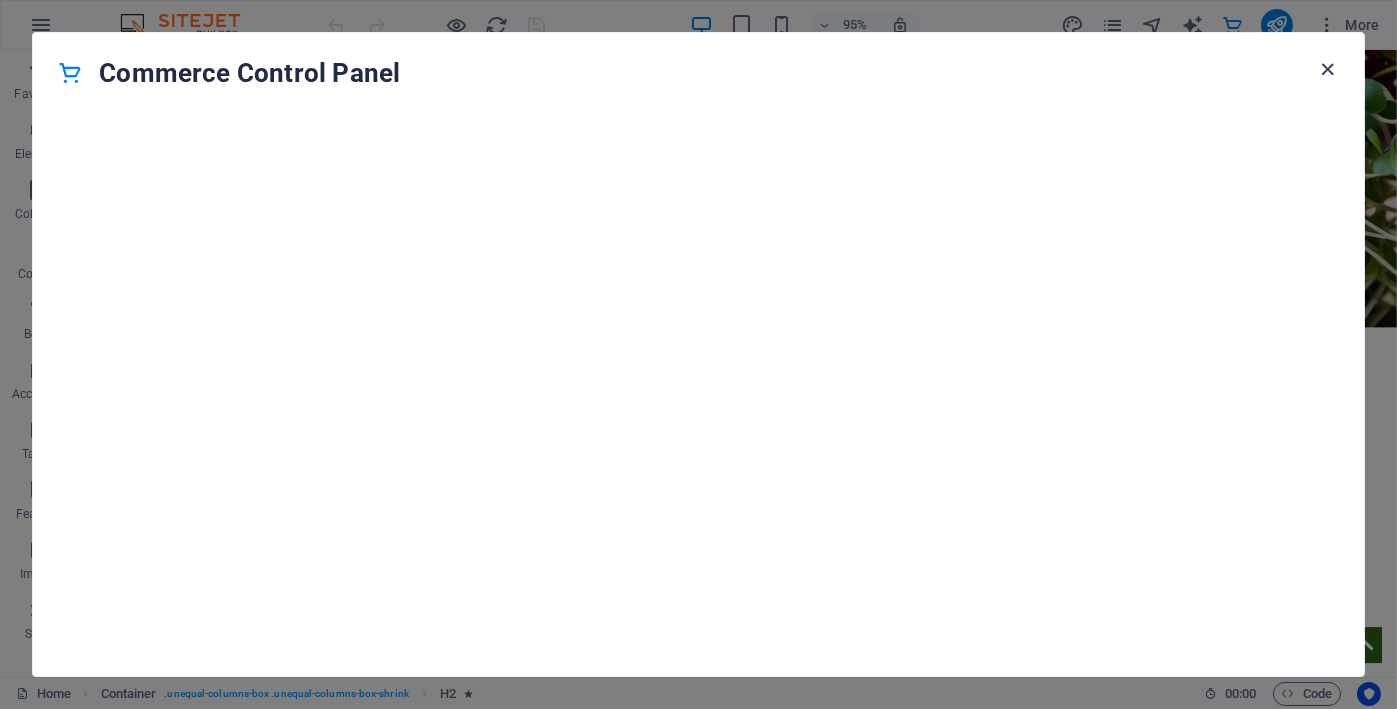 click at bounding box center (1328, 69) 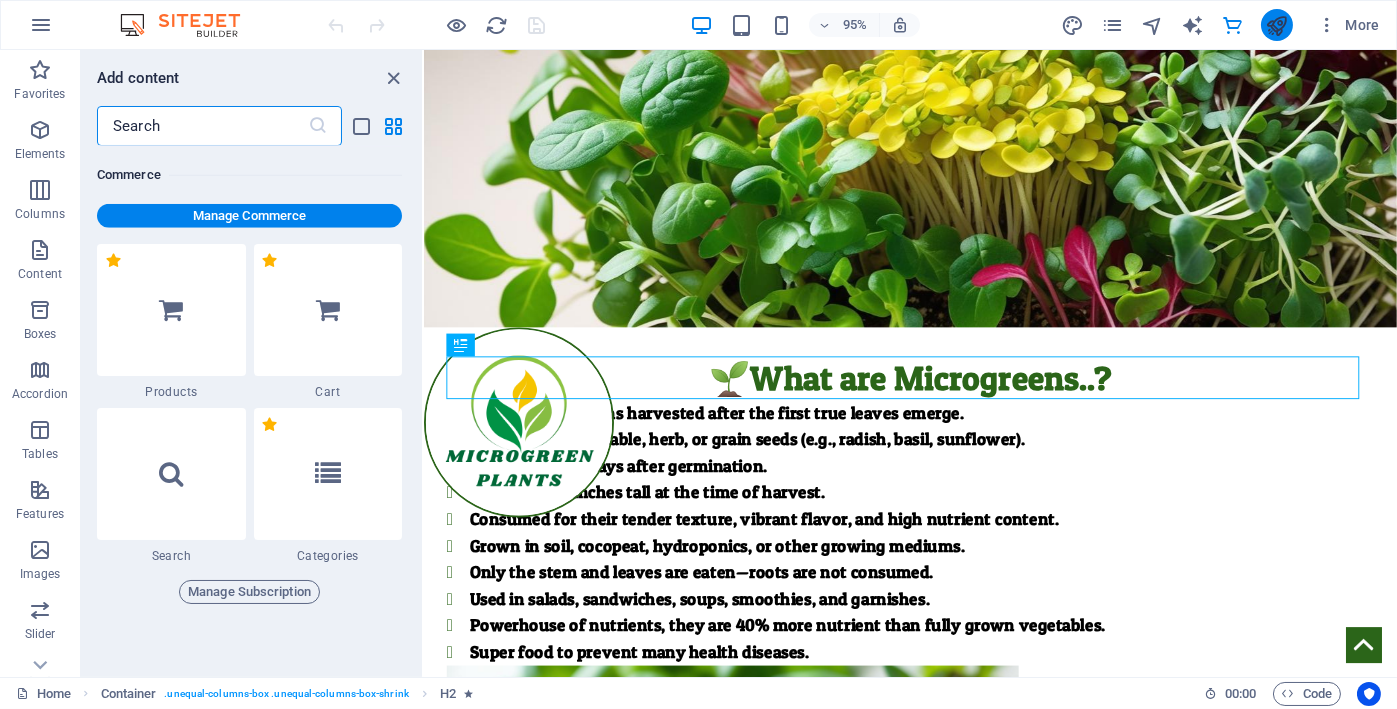 click at bounding box center (1276, 25) 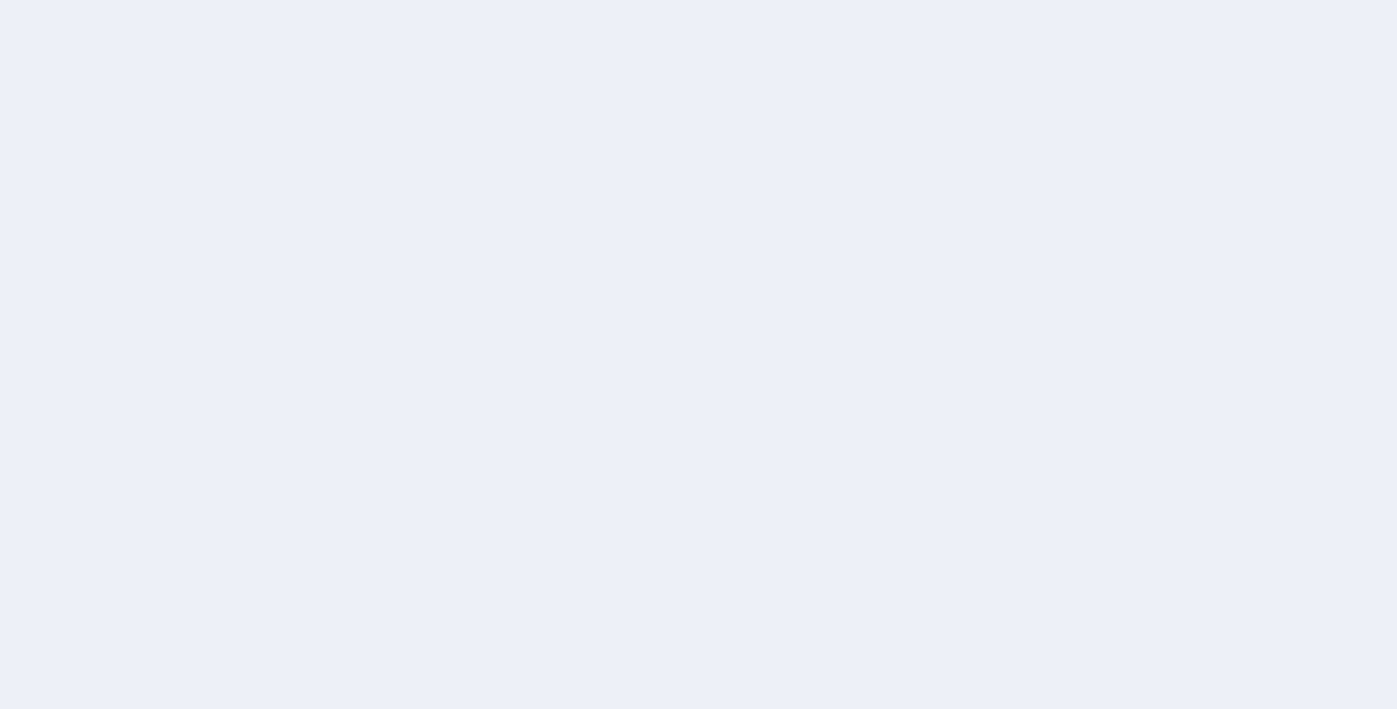 scroll, scrollTop: 0, scrollLeft: 0, axis: both 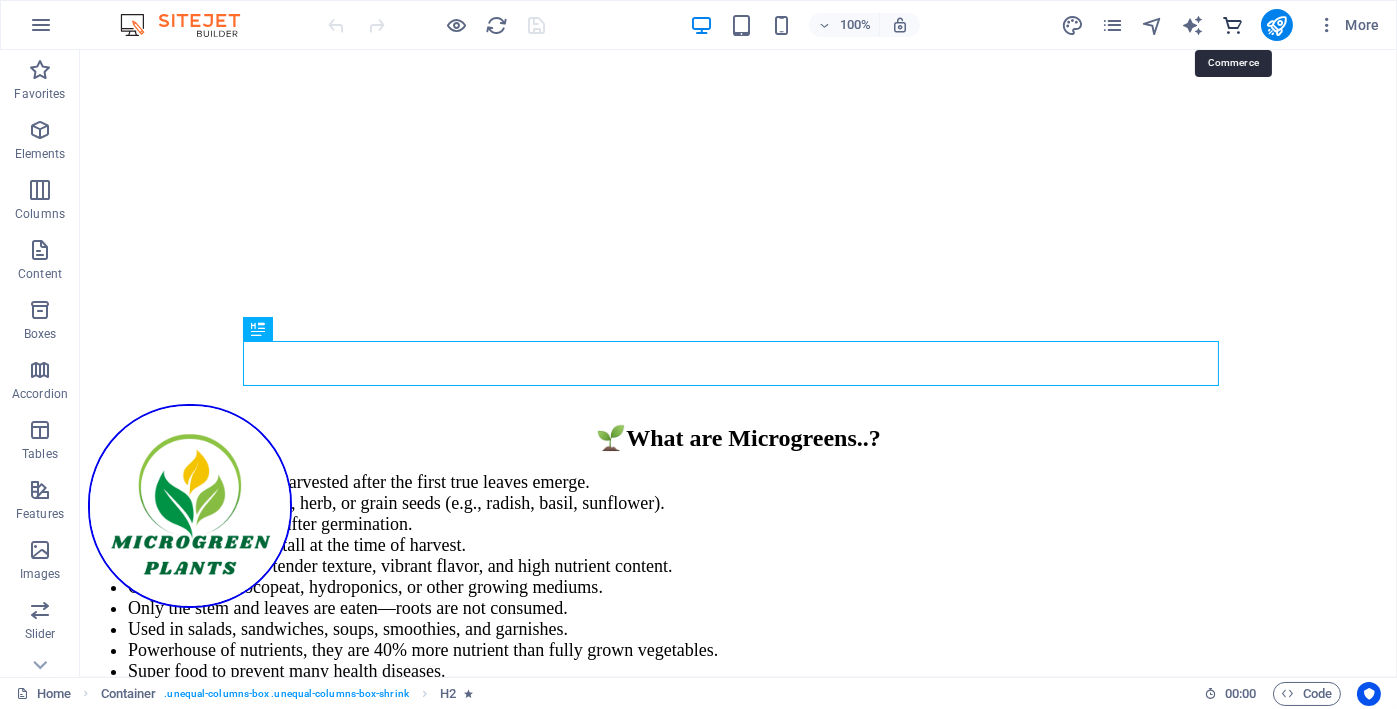 click at bounding box center [1232, 25] 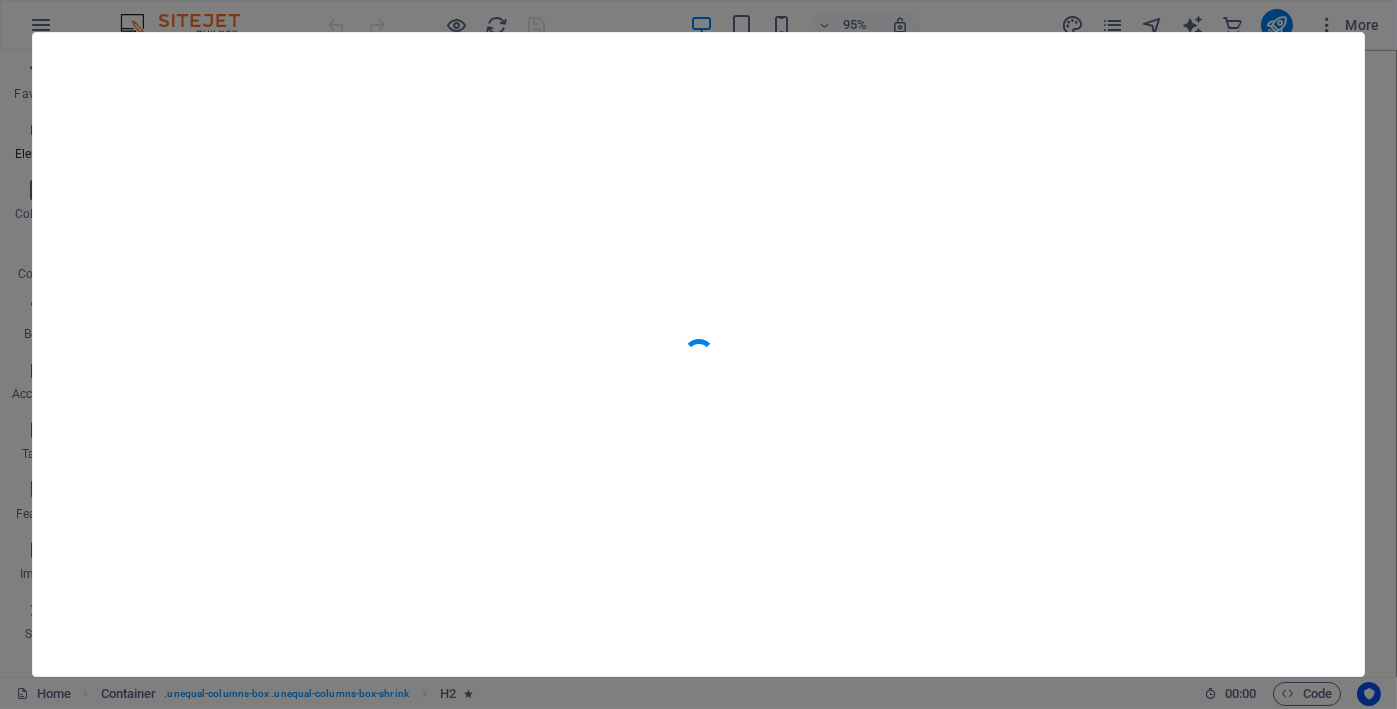 scroll, scrollTop: 19434, scrollLeft: 0, axis: vertical 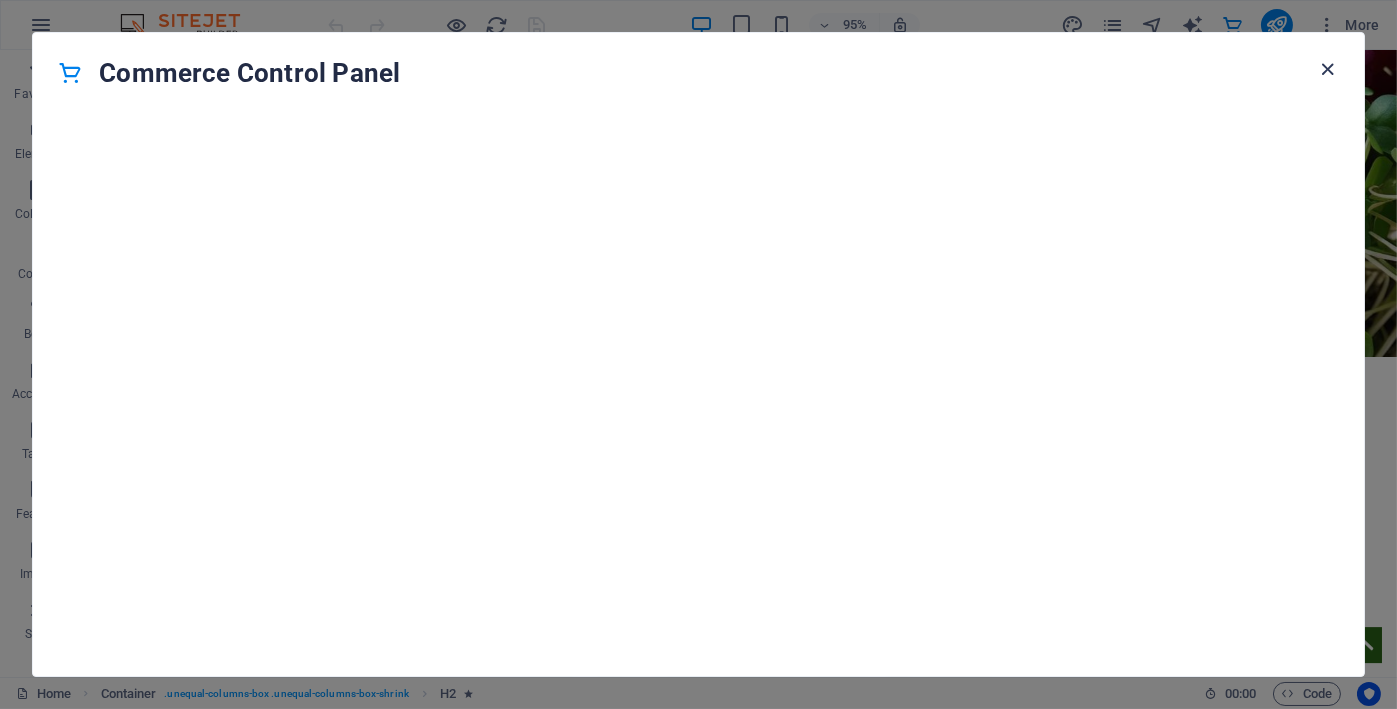 click at bounding box center [1328, 69] 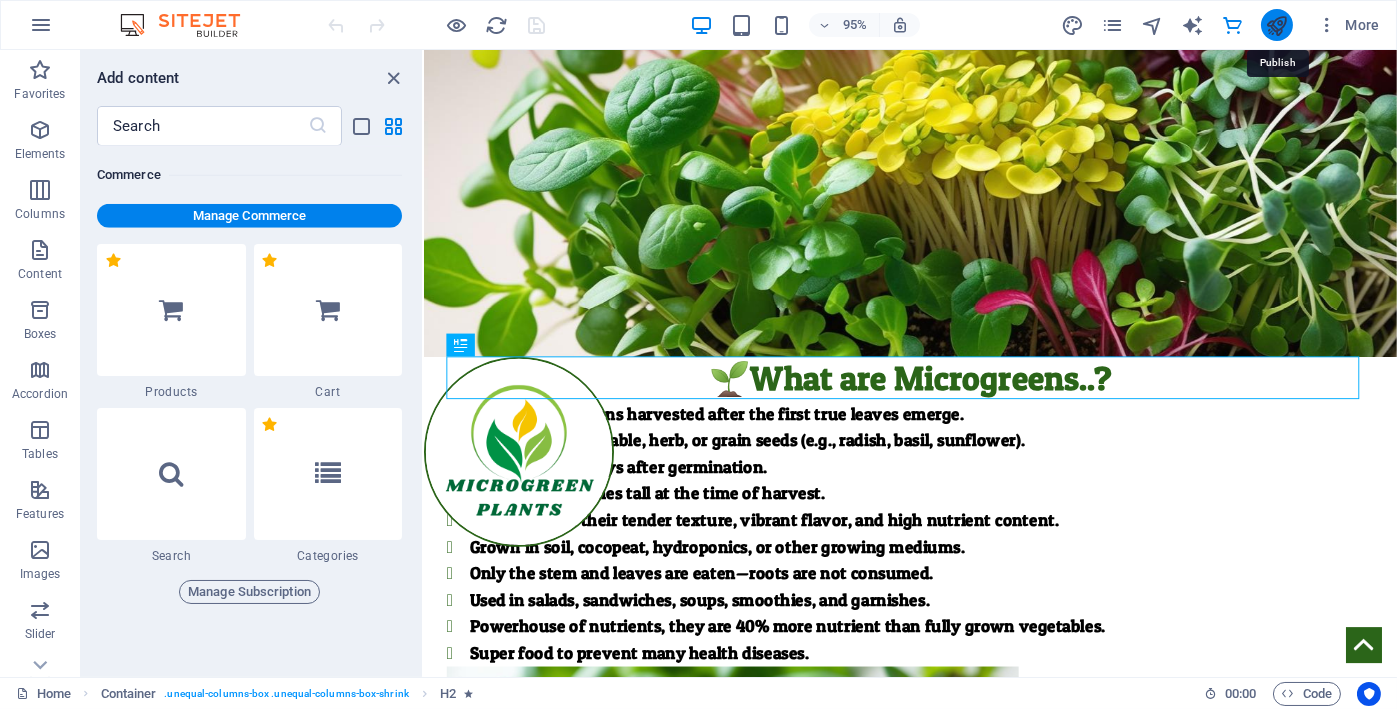 click at bounding box center (1276, 25) 